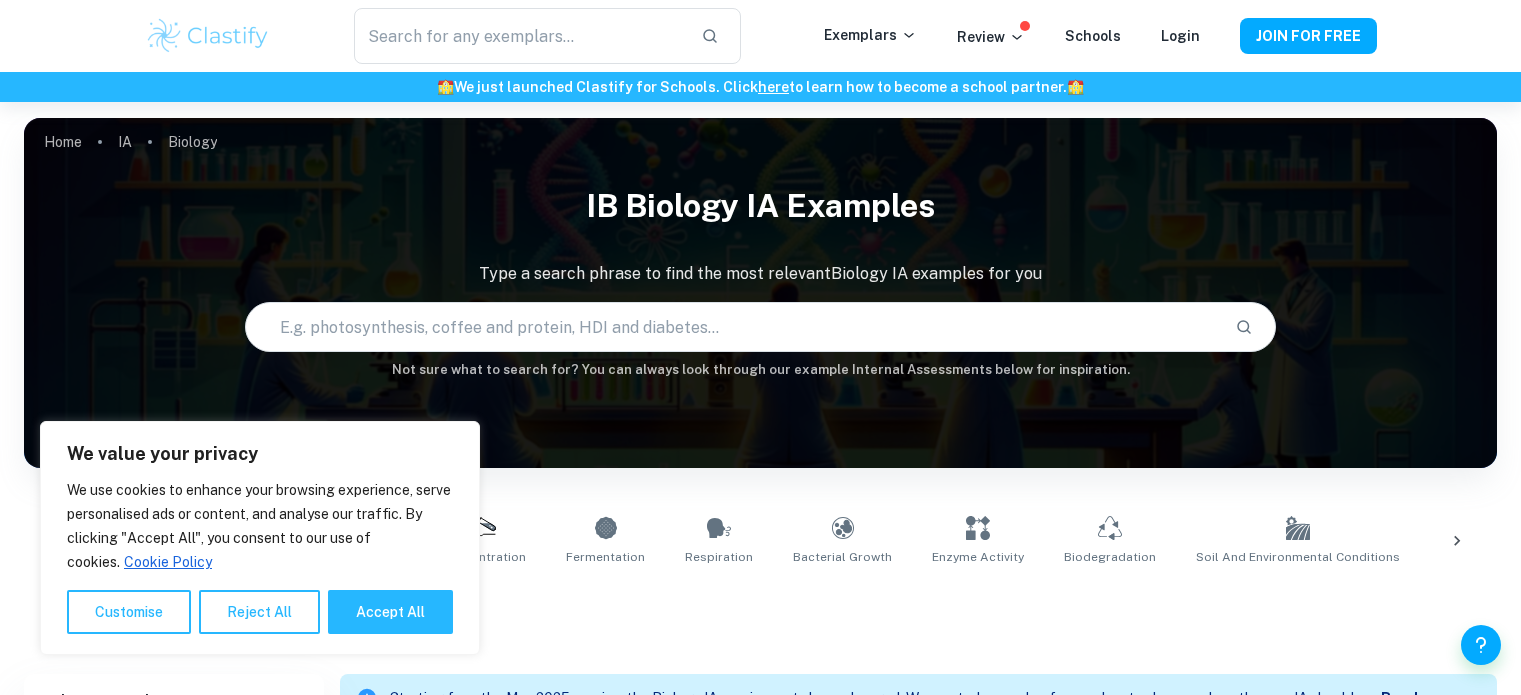 scroll, scrollTop: 0, scrollLeft: 0, axis: both 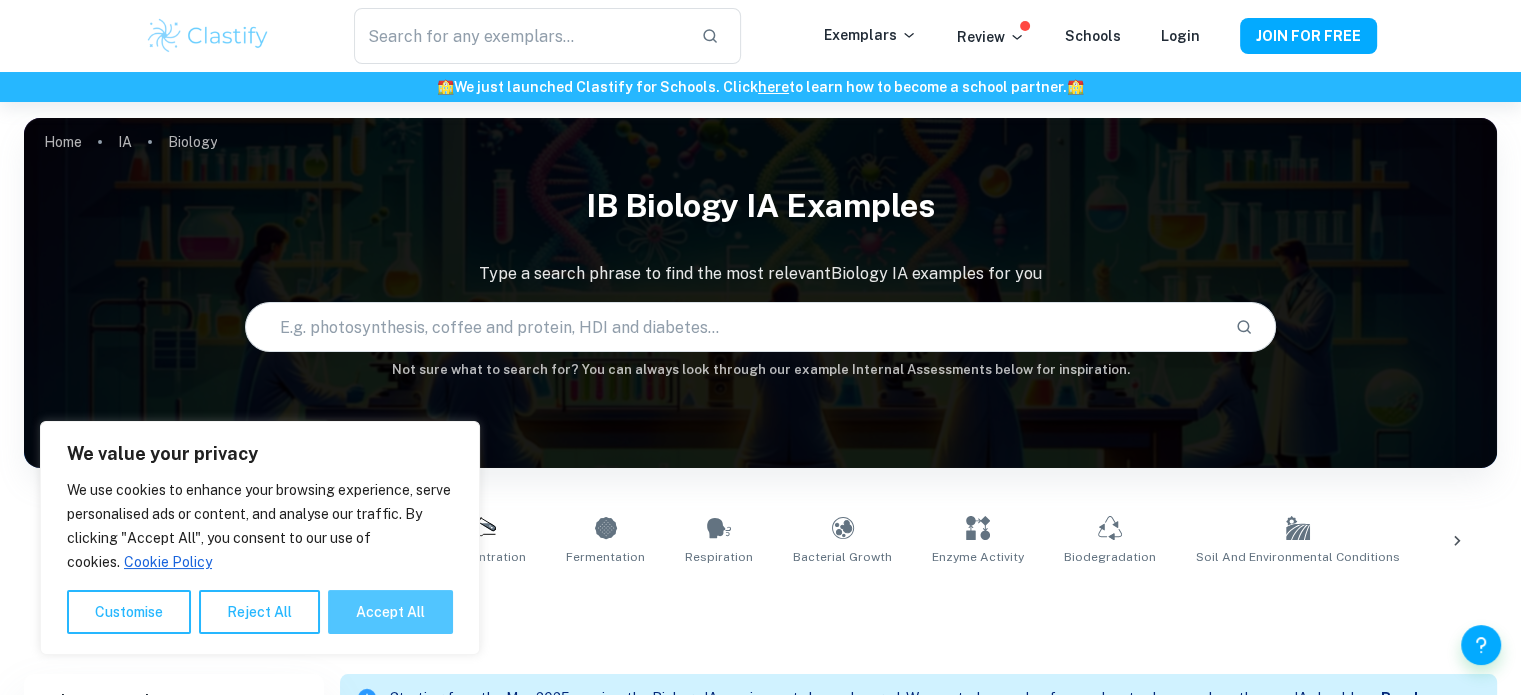 click on "Accept All" at bounding box center (390, 612) 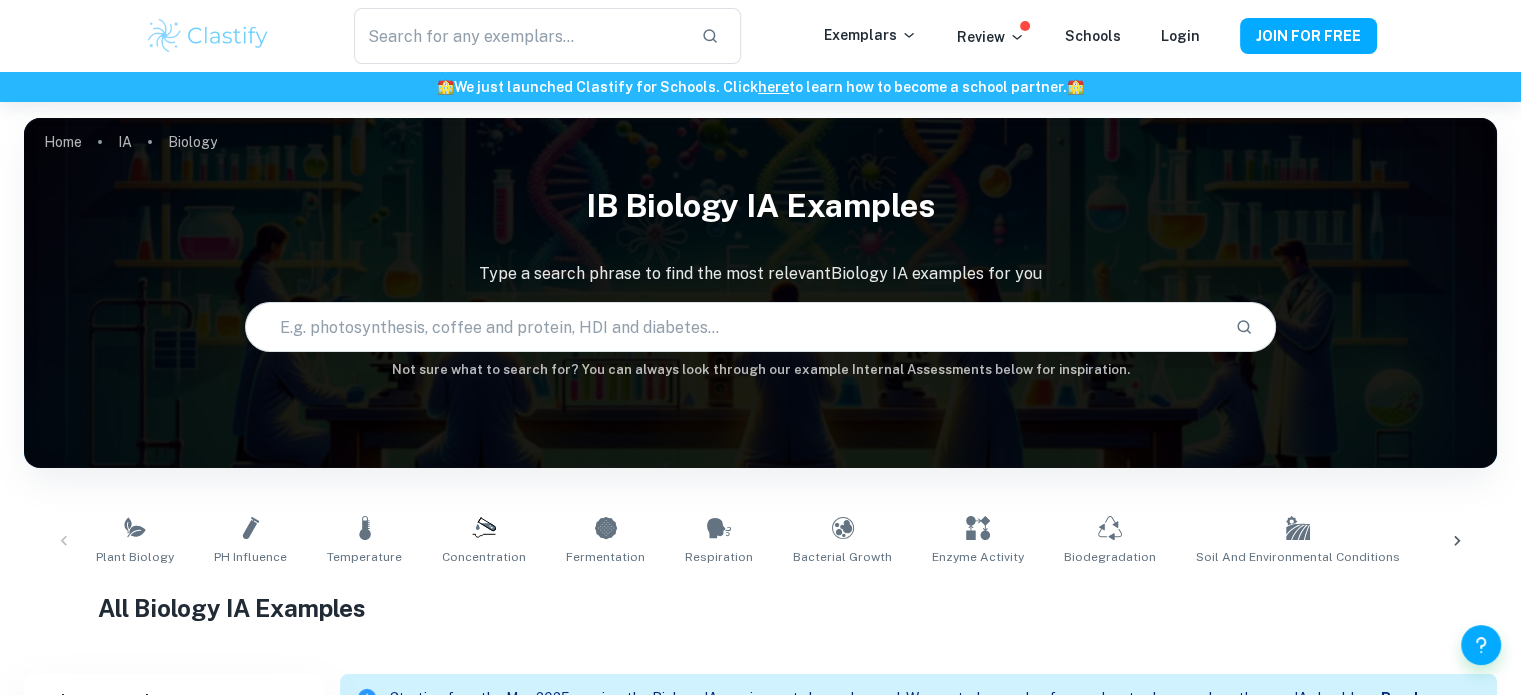 checkbox on "true" 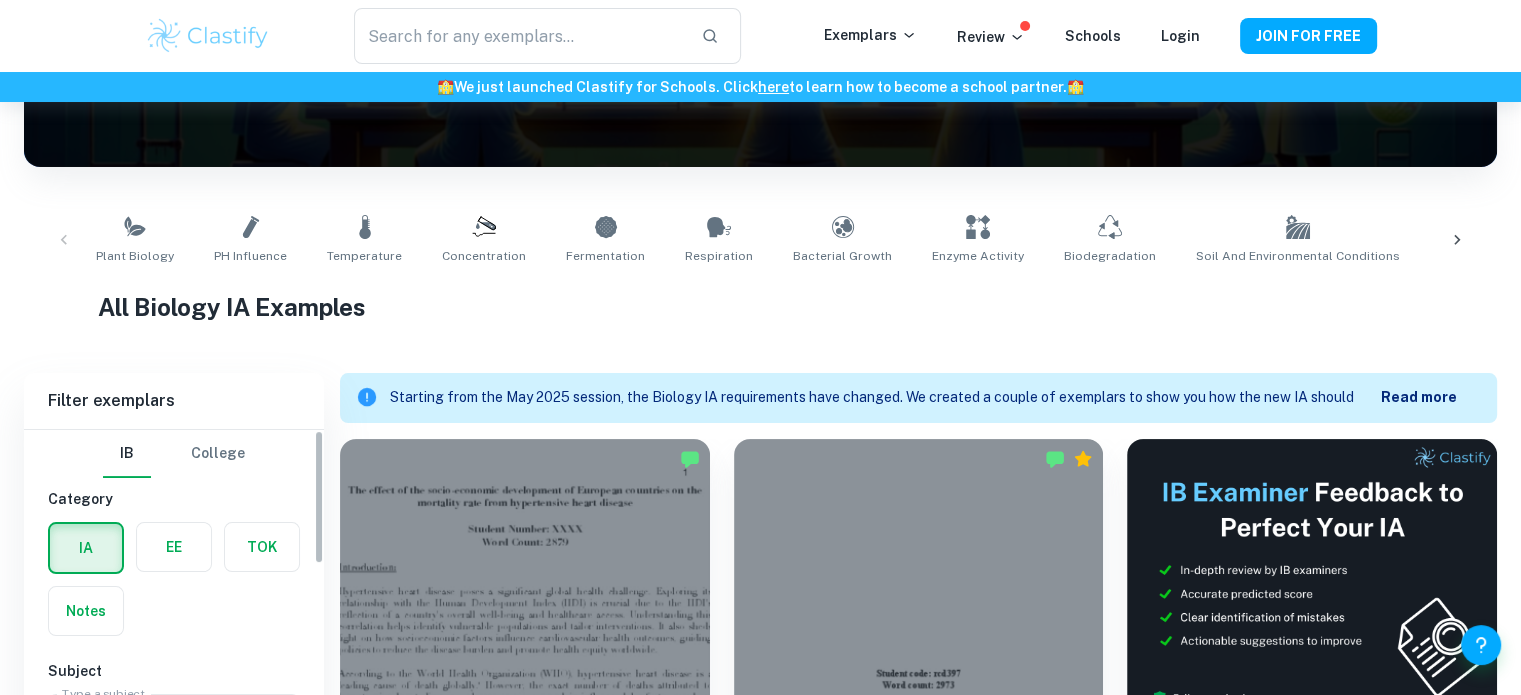 scroll, scrollTop: 500, scrollLeft: 0, axis: vertical 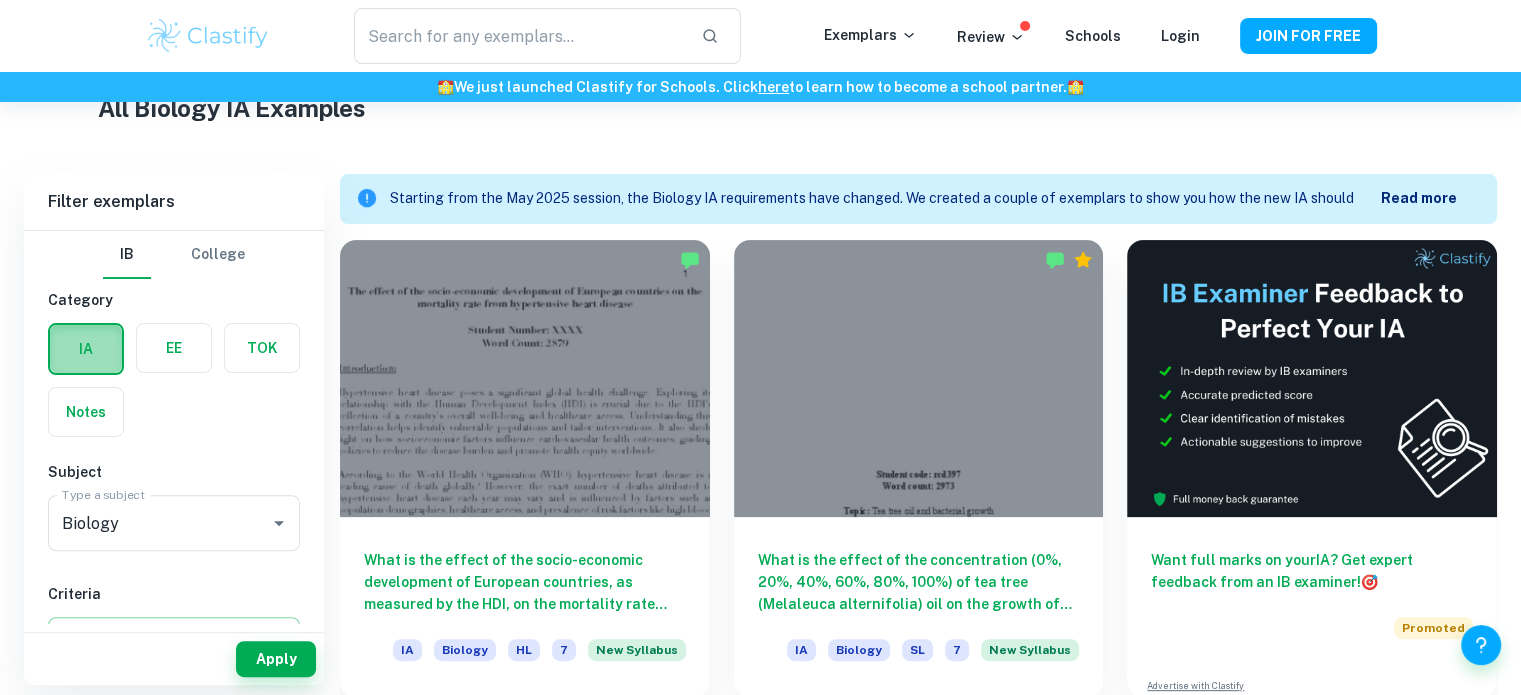 click at bounding box center [86, 349] 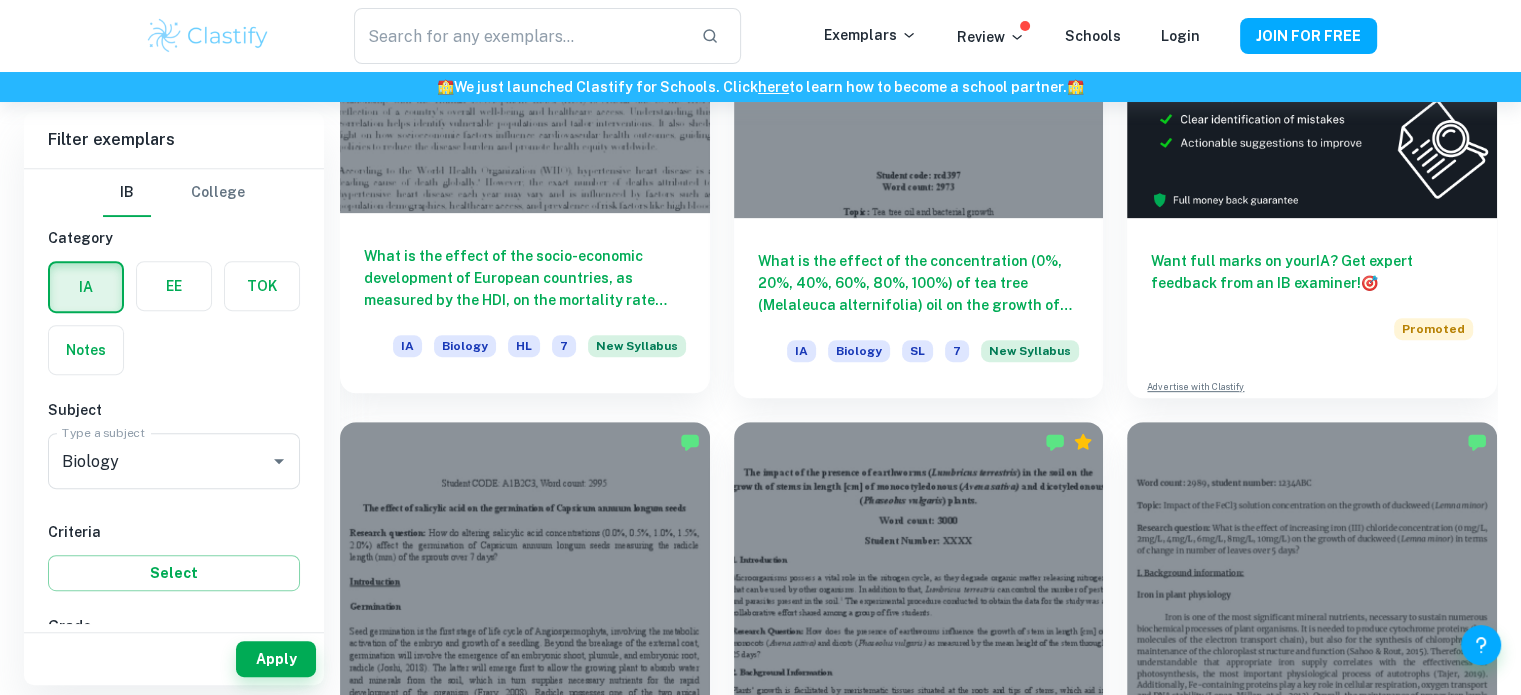 scroll, scrollTop: 800, scrollLeft: 0, axis: vertical 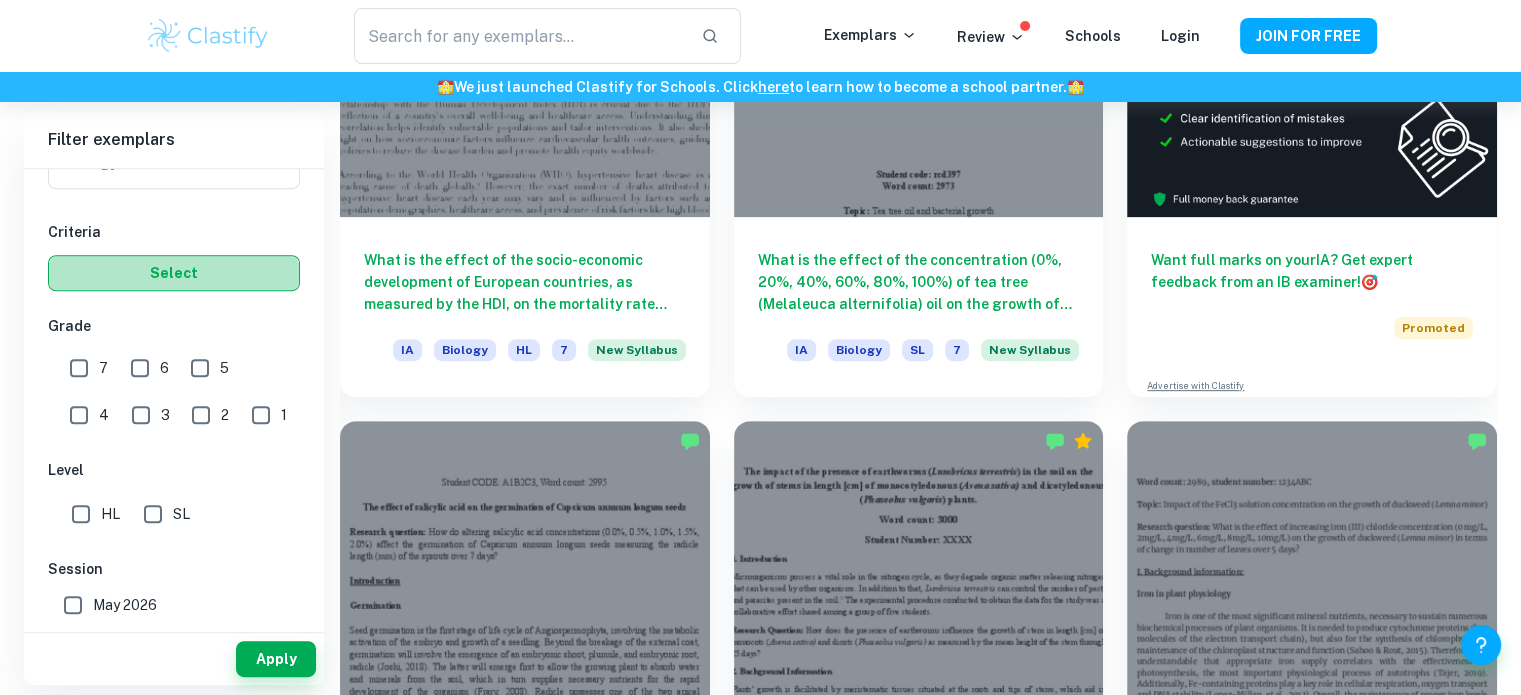 click on "Select" at bounding box center [174, 273] 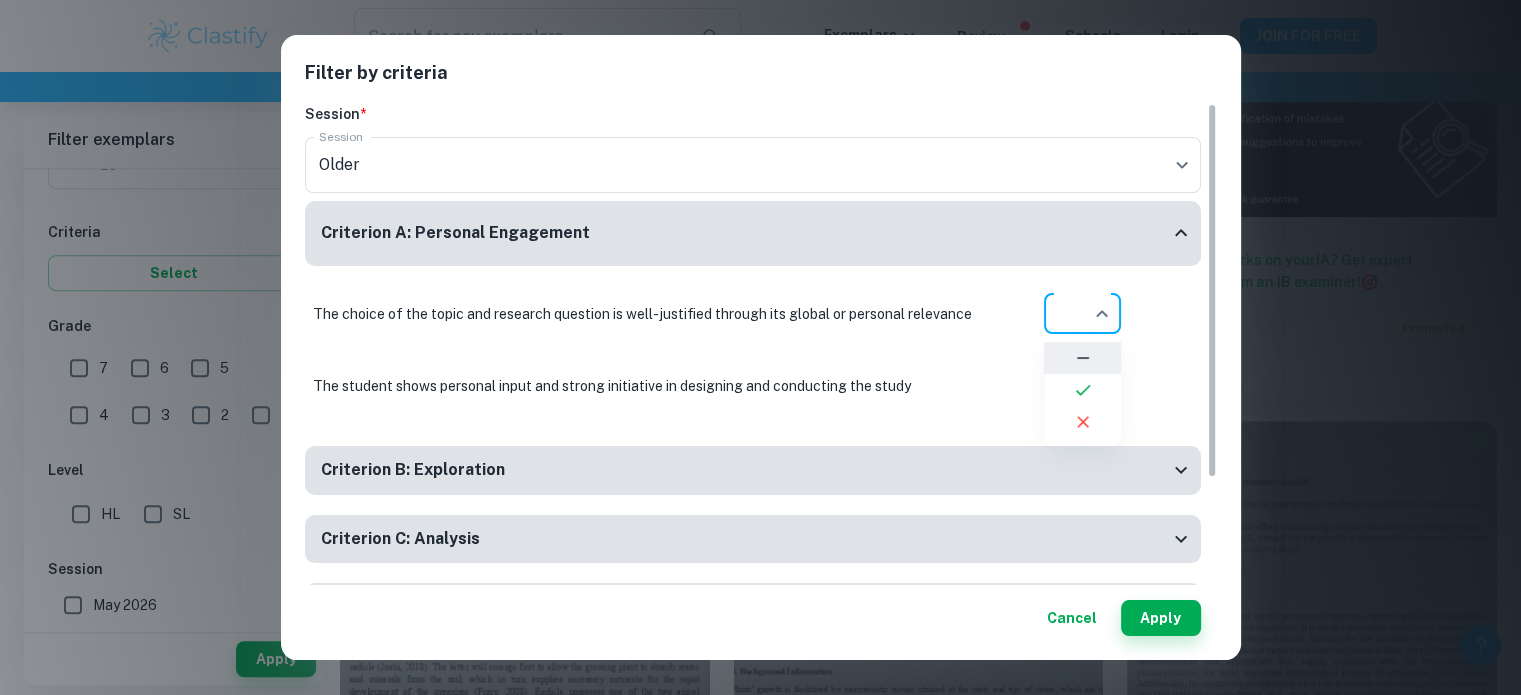 click on "We value your privacy We use cookies to enhance your browsing experience, serve personalised ads or content, and analyse our traffic. By clicking "Accept All", you consent to our use of cookies.   Cookie Policy Customise   Reject All   Accept All   Customise Consent Preferences   We use cookies to help you navigate efficiently and perform certain functions. You will find detailed information about all cookies under each consent category below. The cookies that are categorised as "Necessary" are stored on your browser as they are essential for enabling the basic functionalities of the site. ...  Show more For more information on how Google's third-party cookies operate and handle your data, see:   Google Privacy Policy Necessary Always Active Necessary cookies are required to enable the basic features of this site, such as providing secure log-in or adjusting your consent preferences. These cookies do not store any personally identifiable data. Functional Analytics Performance Advertisement Uncategorised" at bounding box center (760, -351) 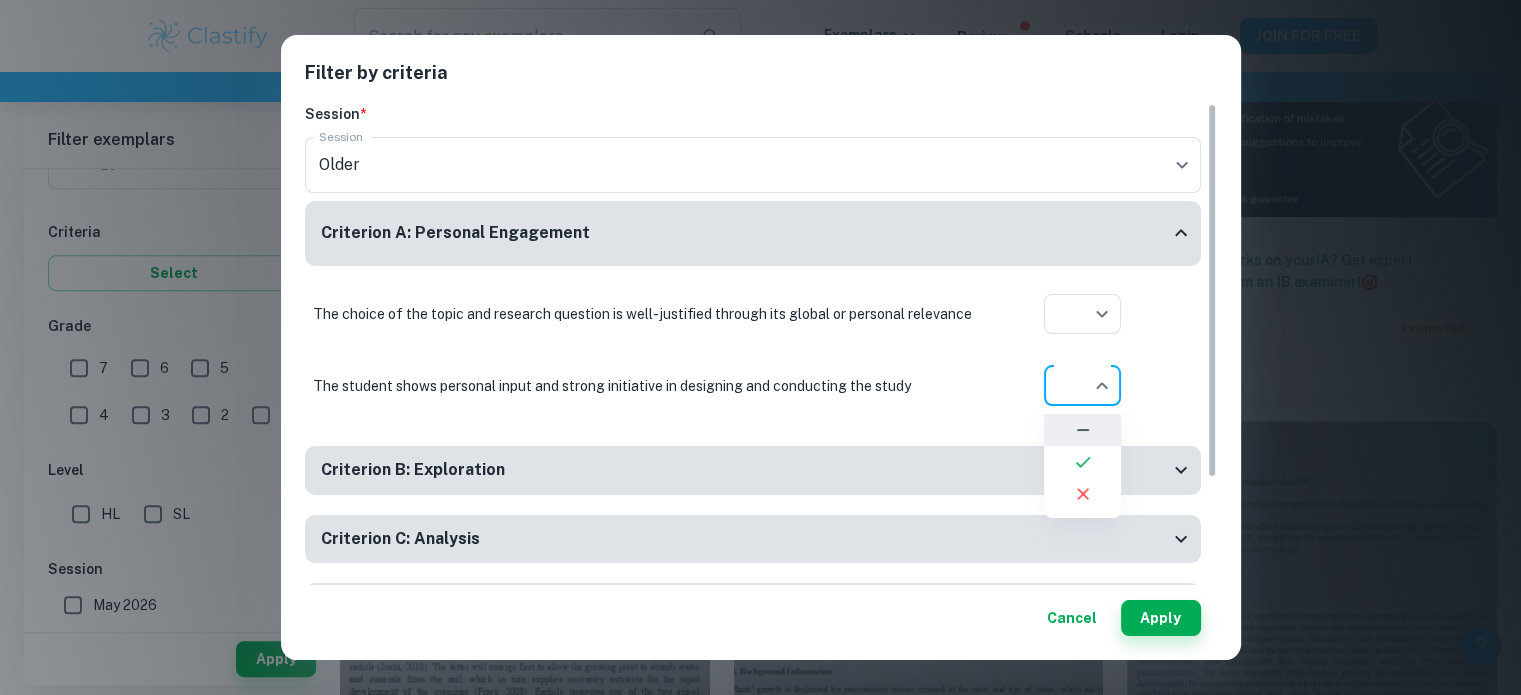 click on "We value your privacy We use cookies to enhance your browsing experience, serve personalised ads or content, and analyse our traffic. By clicking "Accept All", you consent to our use of cookies.   Cookie Policy Customise   Reject All   Accept All   Customise Consent Preferences   We use cookies to help you navigate efficiently and perform certain functions. You will find detailed information about all cookies under each consent category below. The cookies that are categorised as "Necessary" are stored on your browser as they are essential for enabling the basic functionalities of the site. ...  Show more For more information on how Google's third-party cookies operate and handle your data, see:   Google Privacy Policy Necessary Always Active Necessary cookies are required to enable the basic features of this site, such as providing secure log-in or adjusting your consent preferences. These cookies do not store any personally identifiable data. Functional Analytics Performance Advertisement Uncategorised" at bounding box center (760, -351) 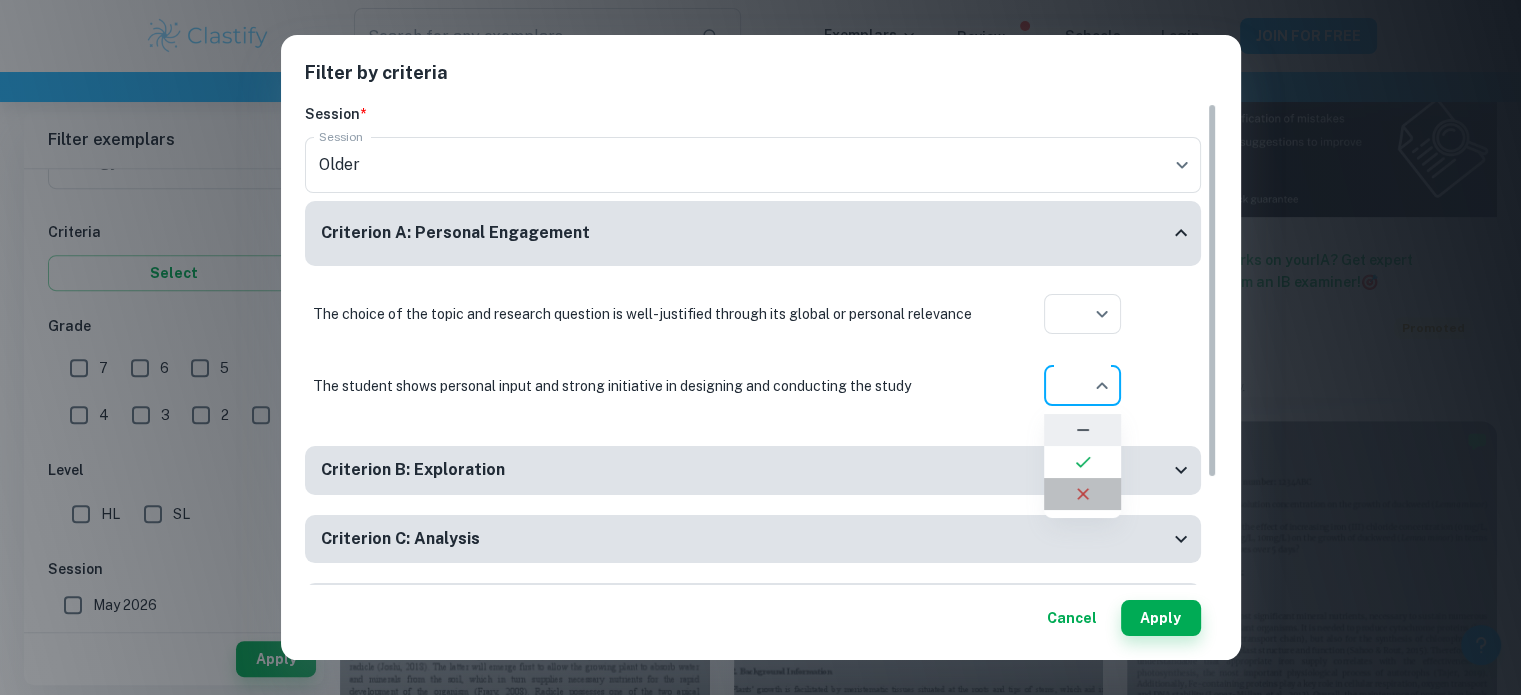 click at bounding box center (1082, 494) 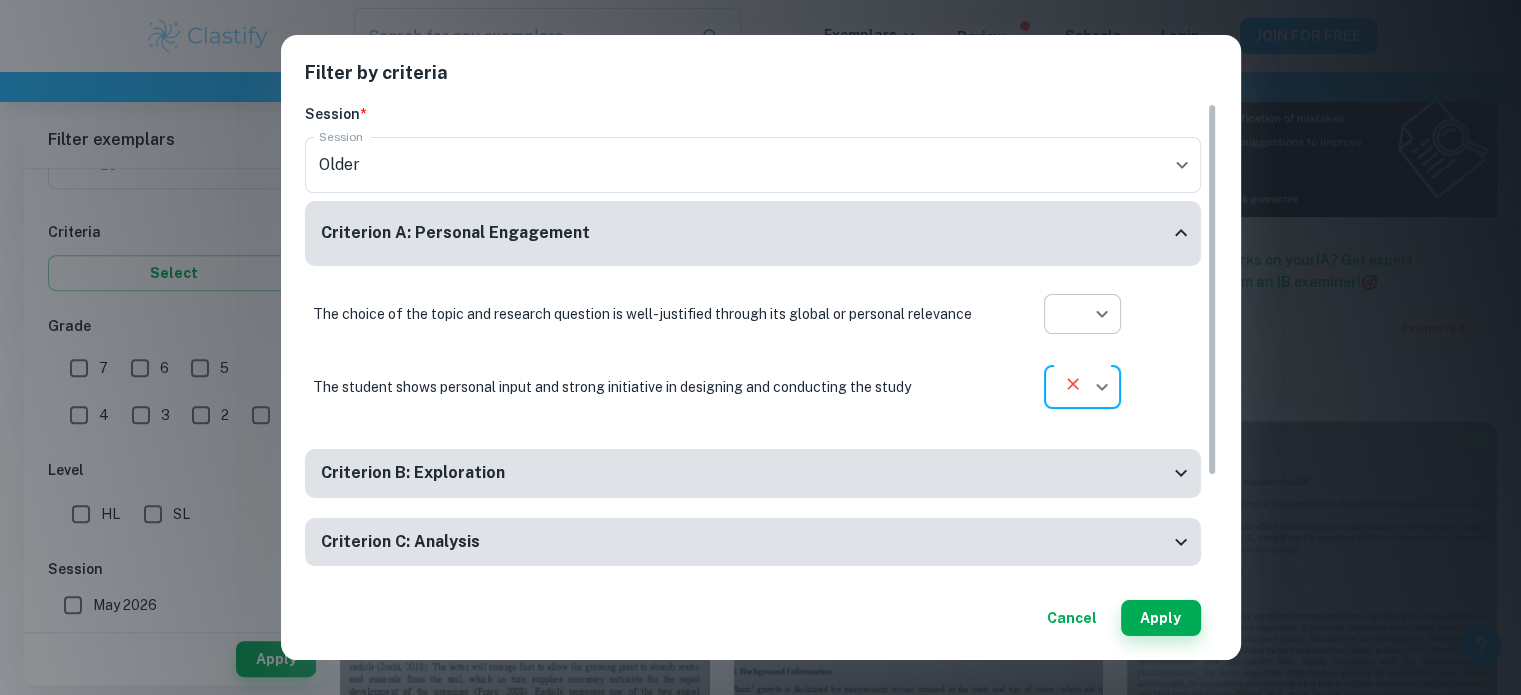 click on "We value your privacy We use cookies to enhance your browsing experience, serve personalised ads or content, and analyse our traffic. By clicking "Accept All", you consent to our use of cookies.   Cookie Policy Customise   Reject All   Accept All   Customise Consent Preferences   We use cookies to help you navigate efficiently and perform certain functions. You will find detailed information about all cookies under each consent category below. The cookies that are categorised as "Necessary" are stored on your browser as they are essential for enabling the basic functionalities of the site. ...  Show more For more information on how Google's third-party cookies operate and handle your data, see:   Google Privacy Policy Necessary Always Active Necessary cookies are required to enable the basic features of this site, such as providing secure log-in or adjusting your consent preferences. These cookies do not store any personally identifiable data. Functional Analytics Performance Advertisement Uncategorised" at bounding box center [760, -351] 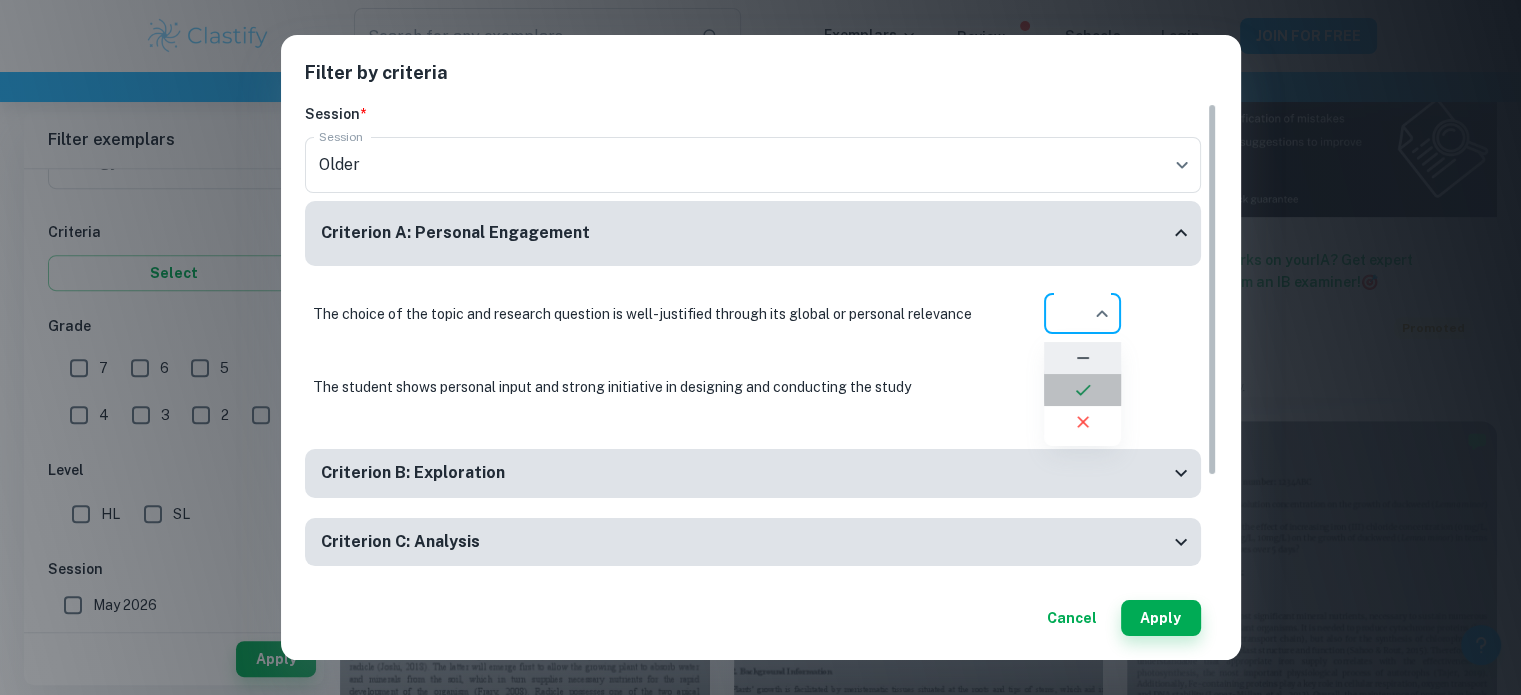 click 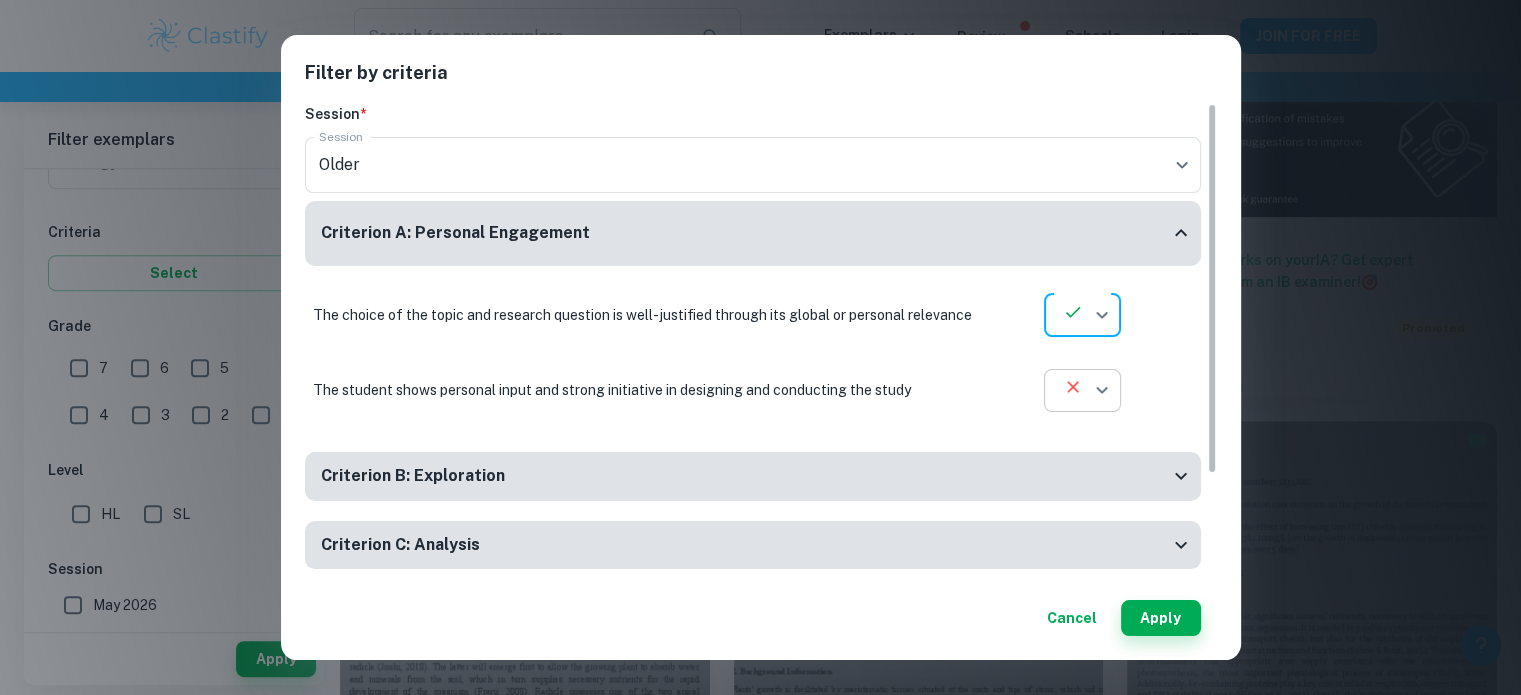 click on "We value your privacy We use cookies to enhance your browsing experience, serve personalised ads or content, and analyse our traffic. By clicking "Accept All", you consent to our use of cookies.   Cookie Policy Customise   Reject All   Accept All   Customise Consent Preferences   We use cookies to help you navigate efficiently and perform certain functions. You will find detailed information about all cookies under each consent category below. The cookies that are categorised as "Necessary" are stored on your browser as they are essential for enabling the basic functionalities of the site. ...  Show more For more information on how Google's third-party cookies operate and handle your data, see:   Google Privacy Policy Necessary Always Active Necessary cookies are required to enable the basic features of this site, such as providing secure log-in or adjusting your consent preferences. These cookies do not store any personally identifiable data. Functional Analytics Performance Advertisement Uncategorised" at bounding box center [760, -351] 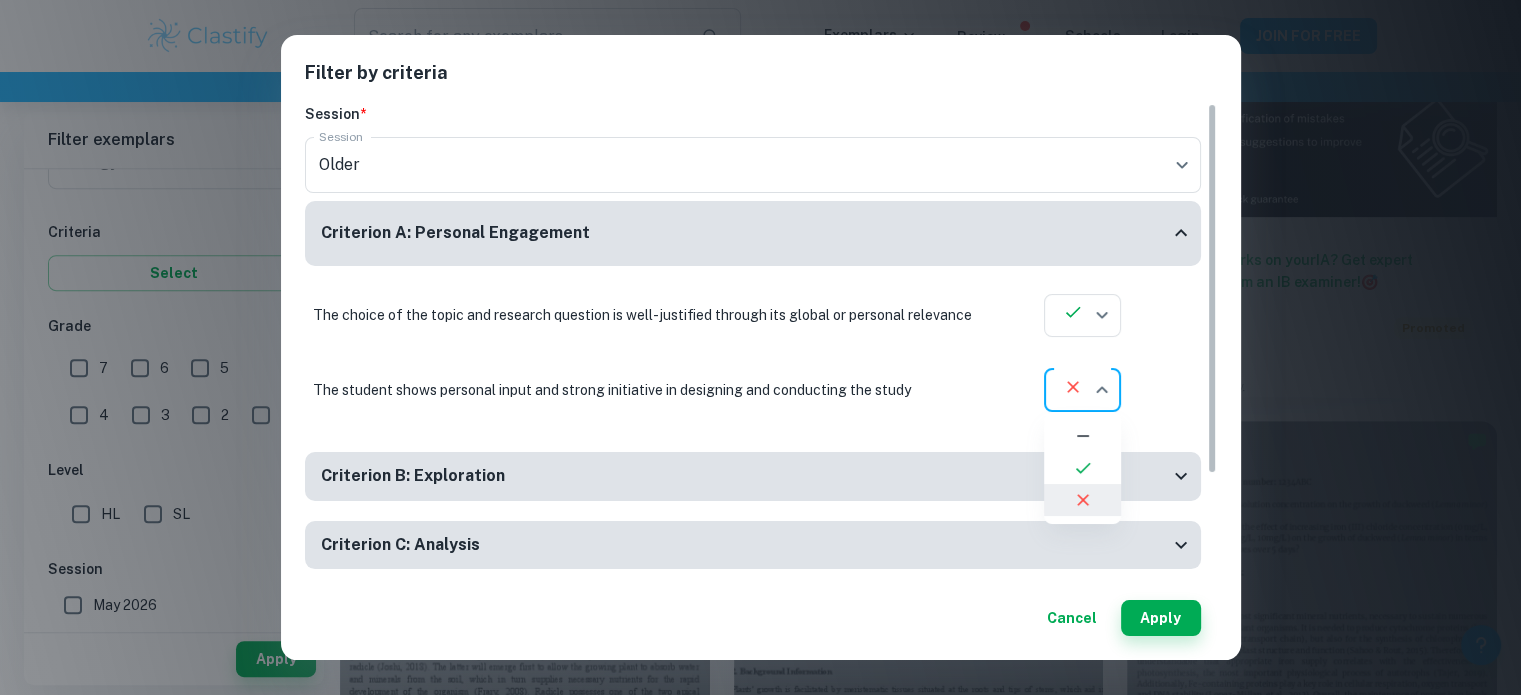 click at bounding box center [1082, 468] 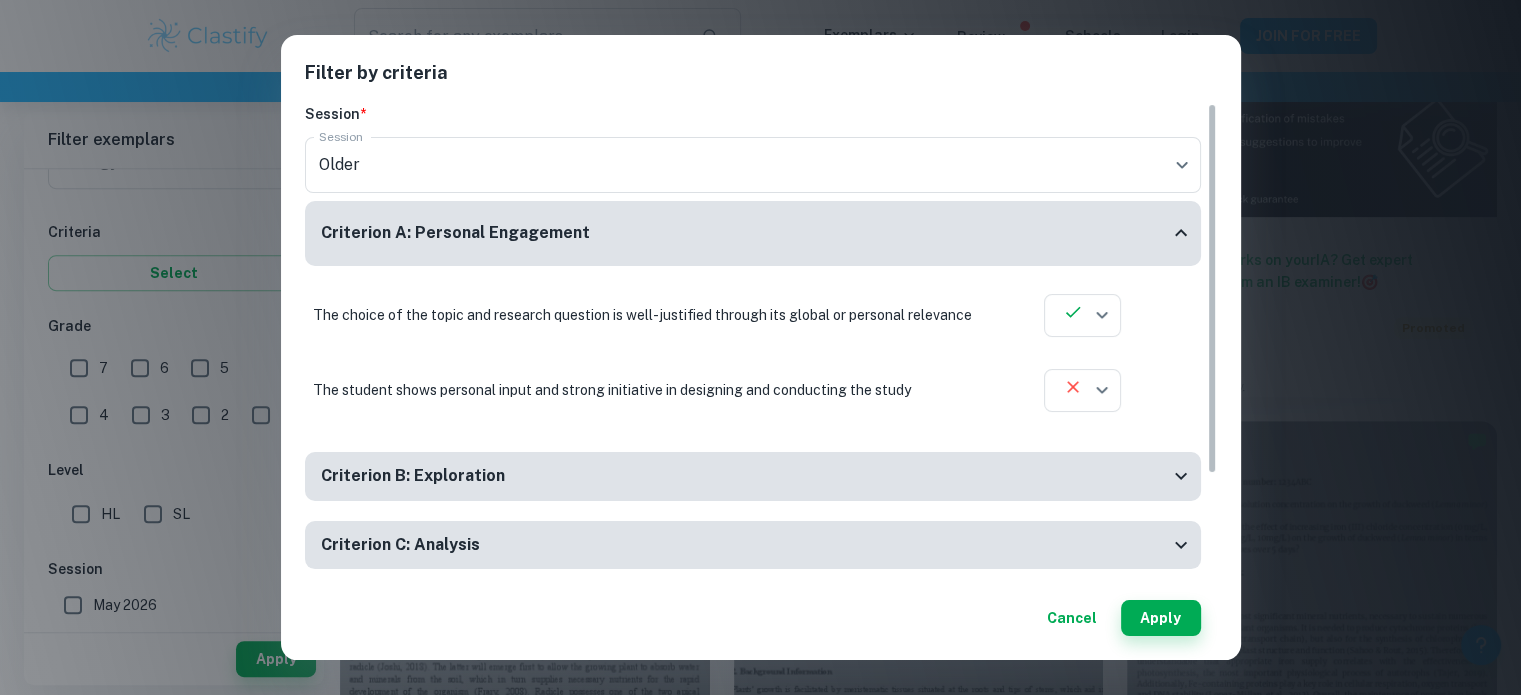 click on "Criterion B: Exploration" at bounding box center (745, 476) 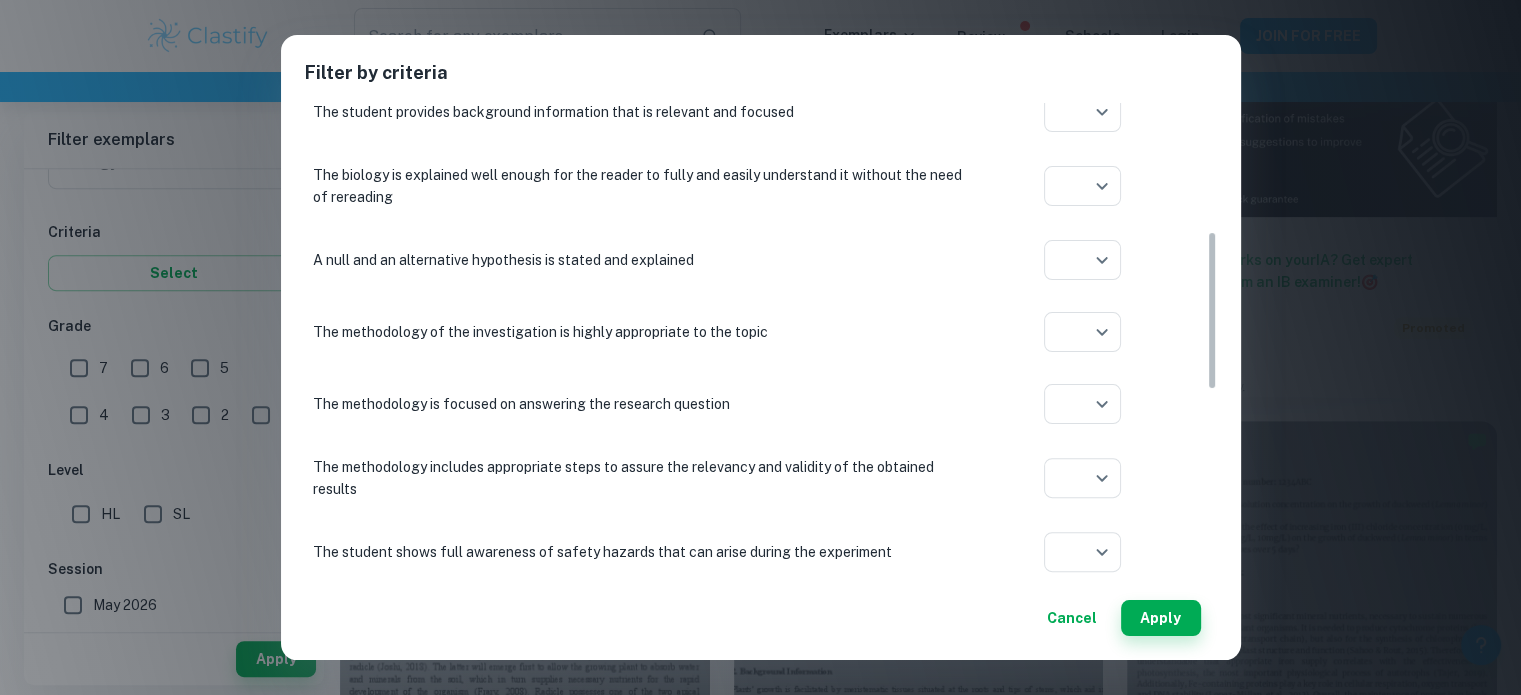 scroll, scrollTop: 600, scrollLeft: 0, axis: vertical 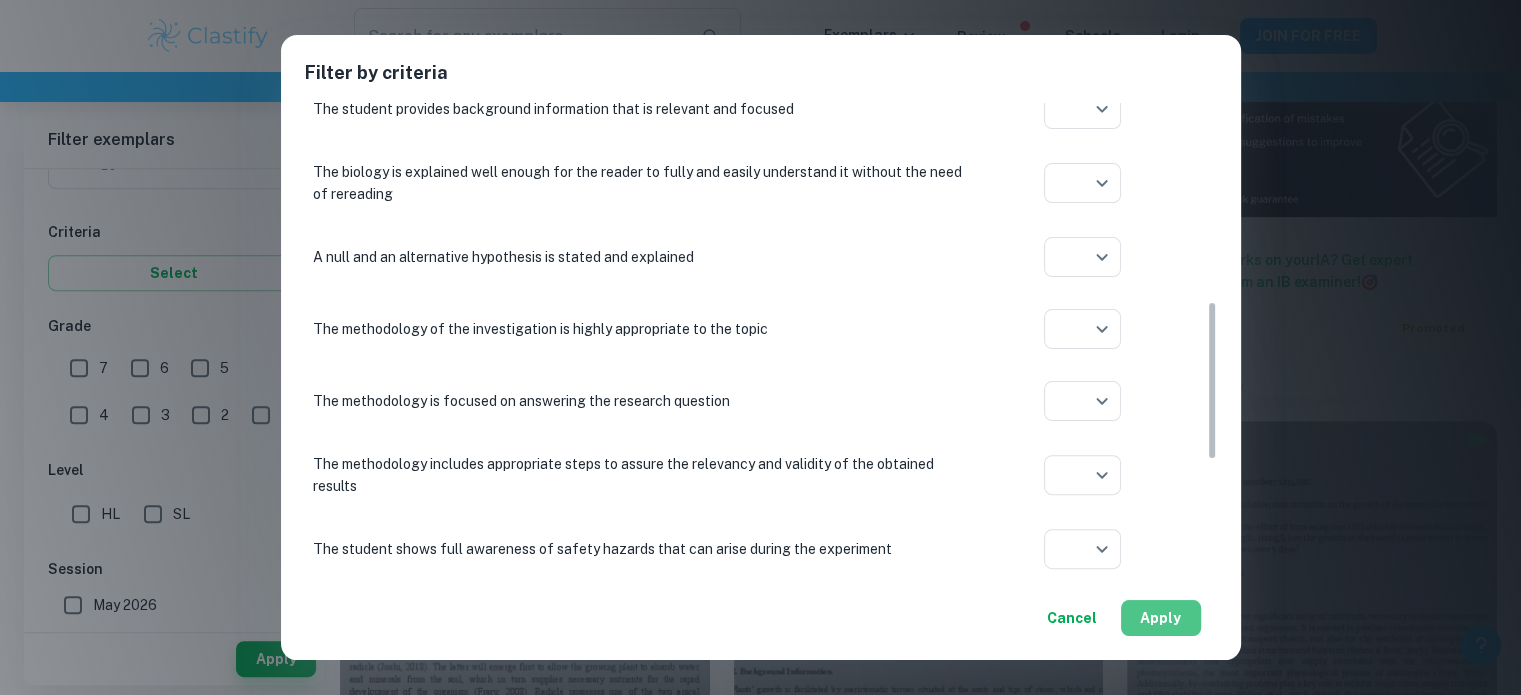 click on "Apply" at bounding box center (1161, 618) 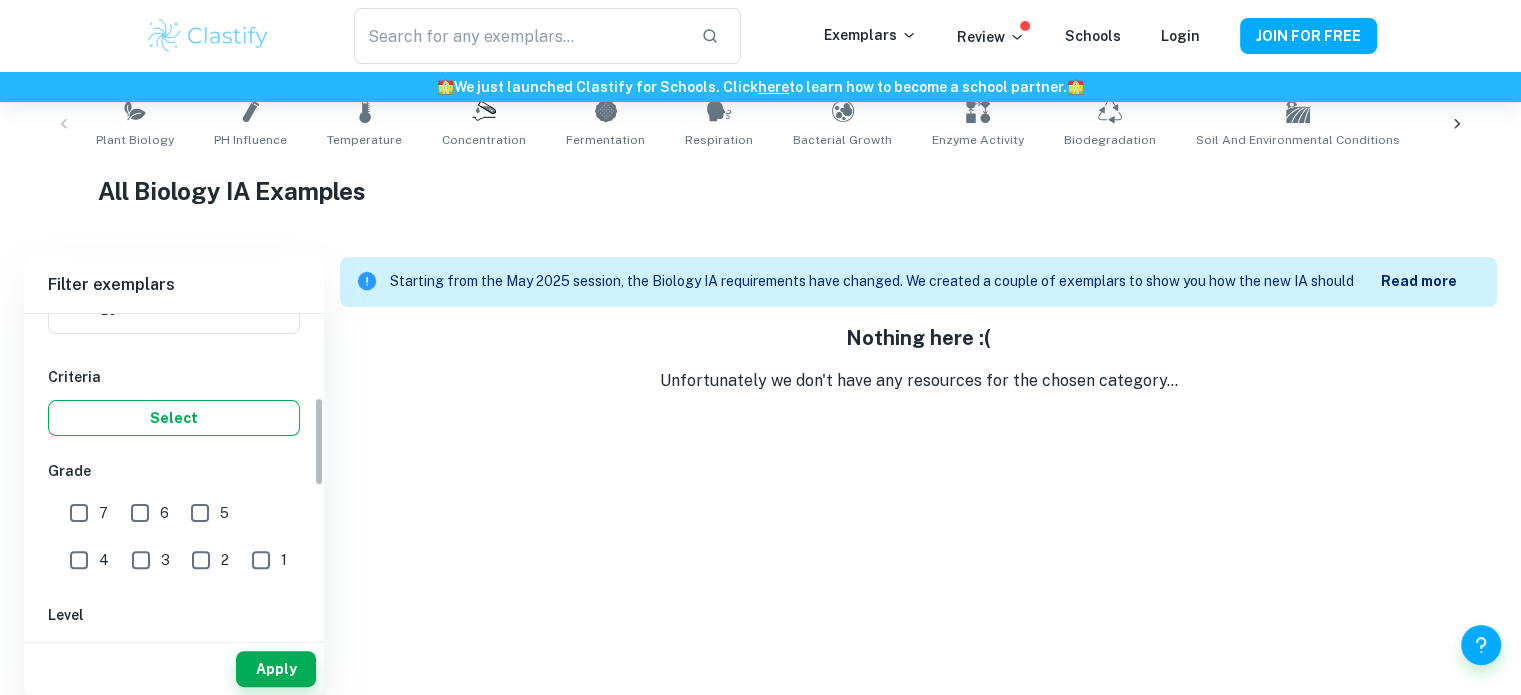 click on "Criteria Select" at bounding box center (174, 401) 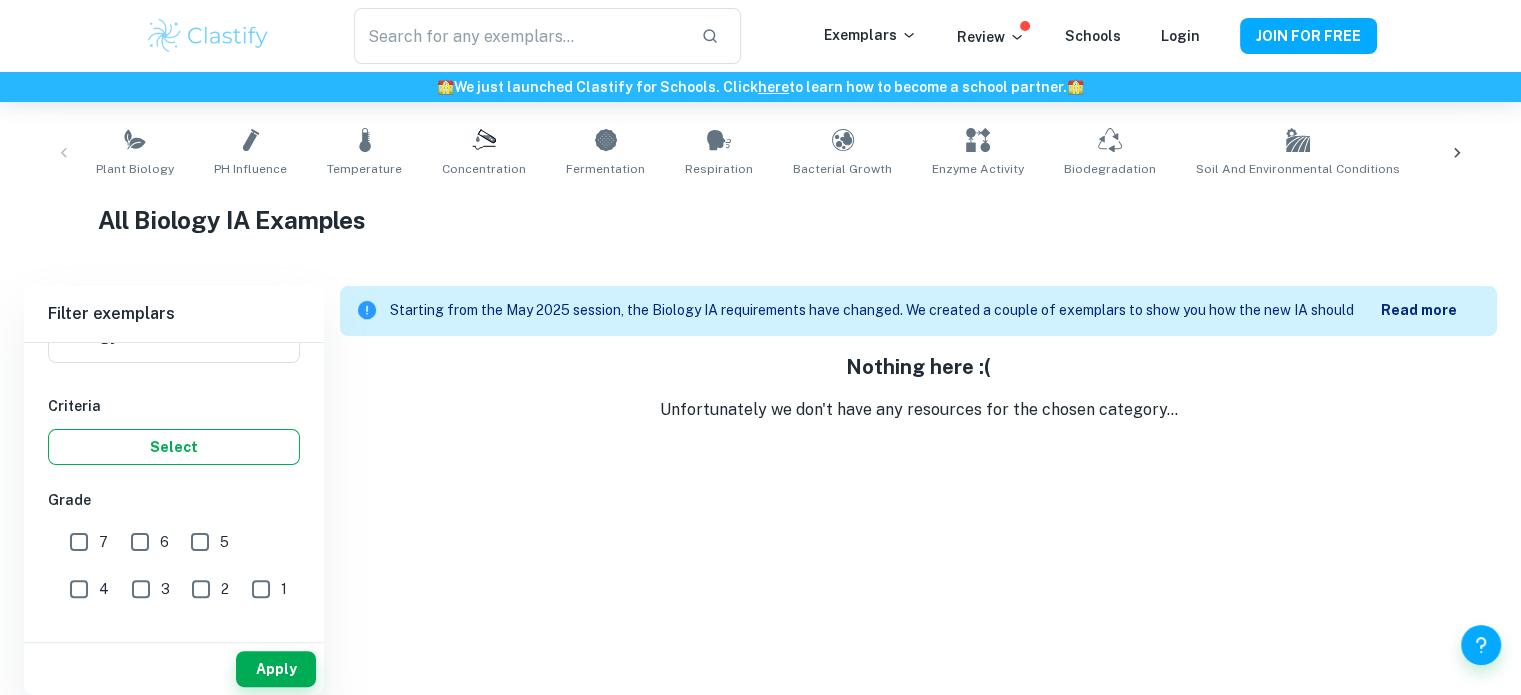 click on "Select" at bounding box center [174, 447] 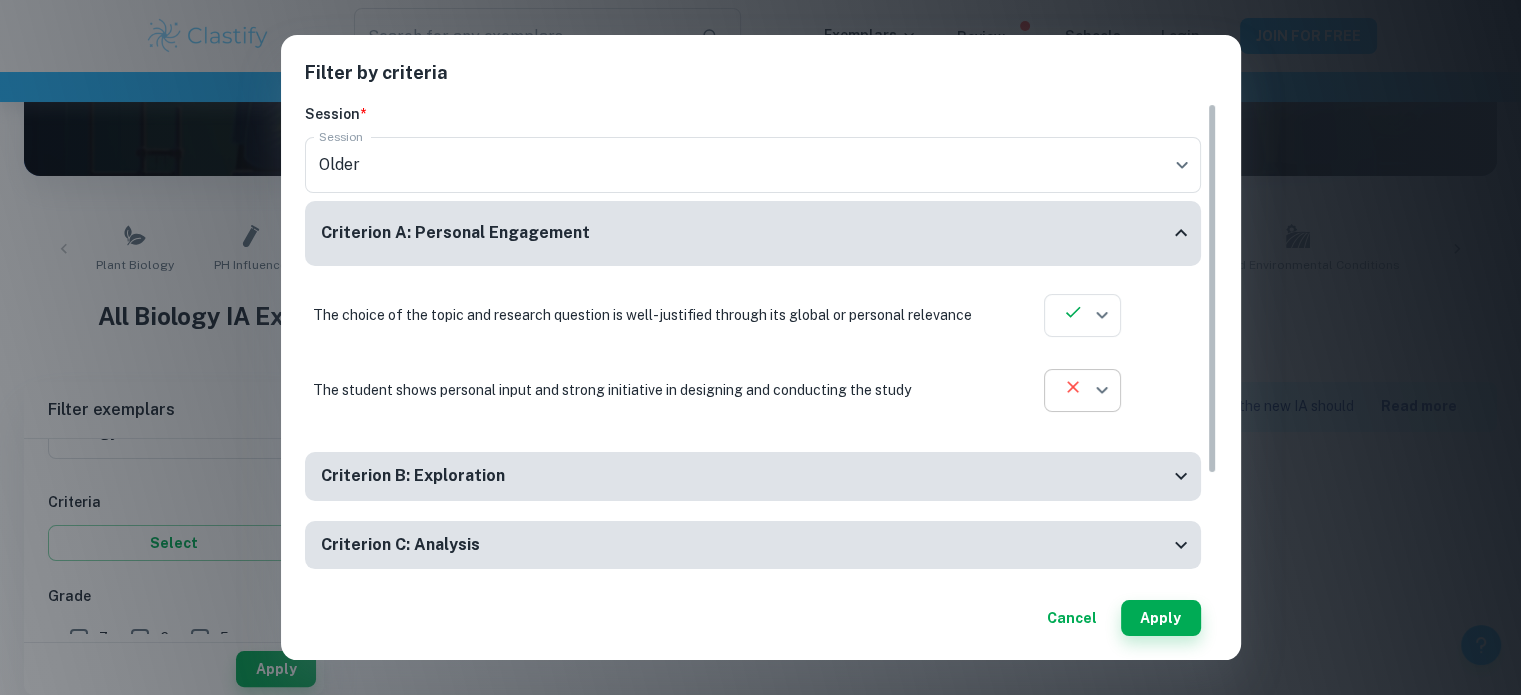 click on "We value your privacy We use cookies to enhance your browsing experience, serve personalised ads or content, and analyse our traffic. By clicking "Accept All", you consent to our use of cookies.   Cookie Policy Customise   Reject All   Accept All   Customise Consent Preferences   We use cookies to help you navigate efficiently and perform certain functions. You will find detailed information about all cookies under each consent category below. The cookies that are categorised as "Necessary" are stored on your browser as they are essential for enabling the basic functionalities of the site. ...  Show more For more information on how Google's third-party cookies operate and handle your data, see:   Google Privacy Policy Necessary Always Active Necessary cookies are required to enable the basic features of this site, such as providing secure log-in or adjusting your consent preferences. These cookies do not store any personally identifiable data. Functional Analytics Performance Advertisement Uncategorised" at bounding box center (760, 157) 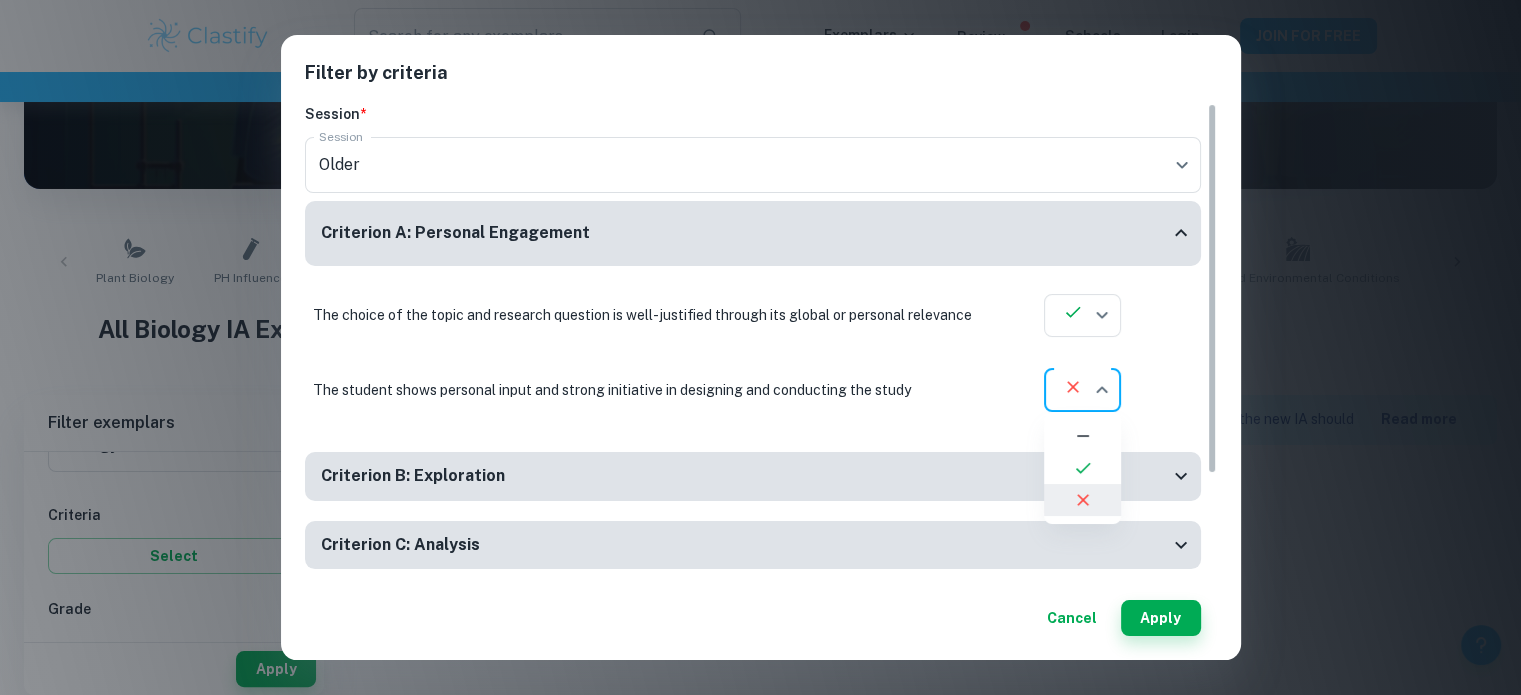 scroll, scrollTop: 279, scrollLeft: 0, axis: vertical 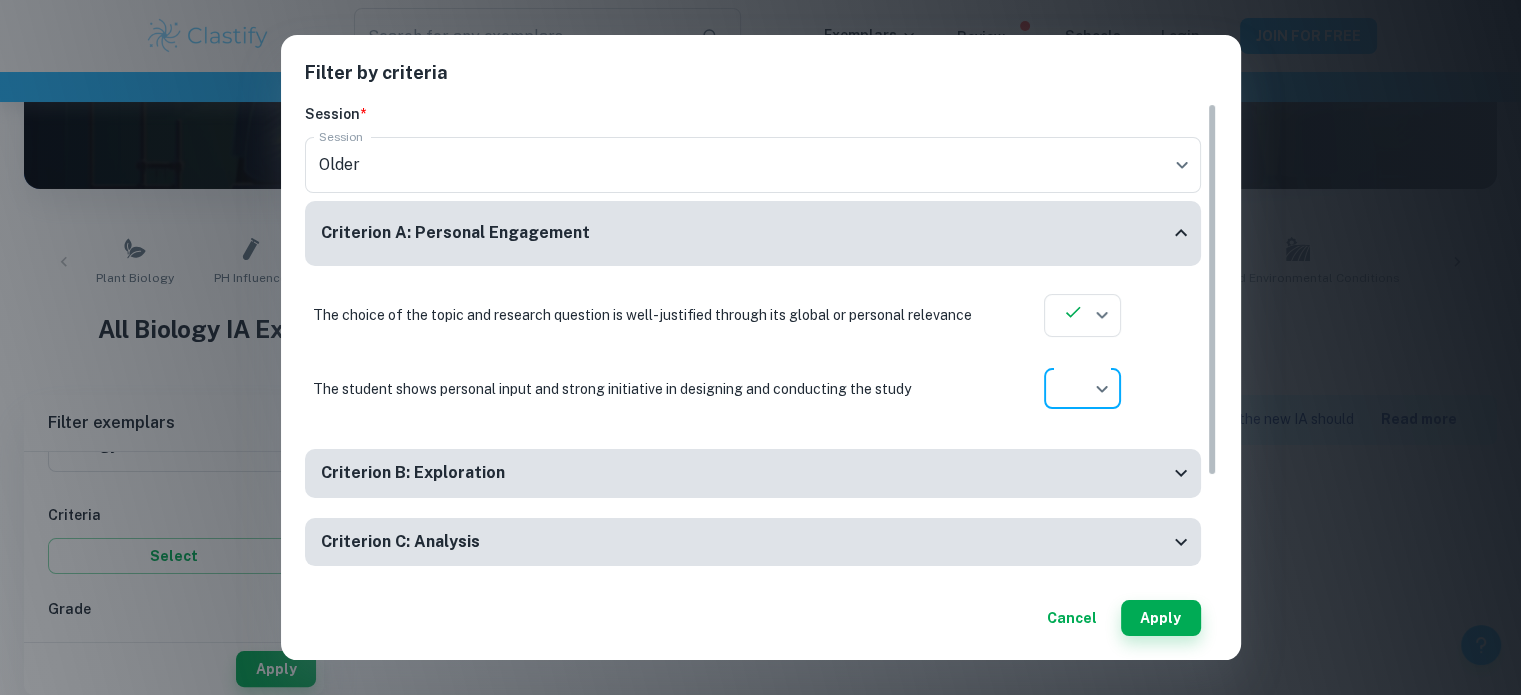click on "We value your privacy We use cookies to enhance your browsing experience, serve personalised ads or content, and analyse our traffic. By clicking "Accept All", you consent to our use of cookies.   Cookie Policy Customise   Reject All   Accept All   Customise Consent Preferences   We use cookies to help you navigate efficiently and perform certain functions. You will find detailed information about all cookies under each consent category below. The cookies that are categorised as "Necessary" are stored on your browser as they are essential for enabling the basic functionalities of the site. ...  Show more For more information on how Google's third-party cookies operate and handle your data, see:   Google Privacy Policy Necessary Always Active Necessary cookies are required to enable the basic features of this site, such as providing secure log-in or adjusting your consent preferences. These cookies do not store any personally identifiable data. Functional Analytics Performance Advertisement Uncategorised" at bounding box center [760, 170] 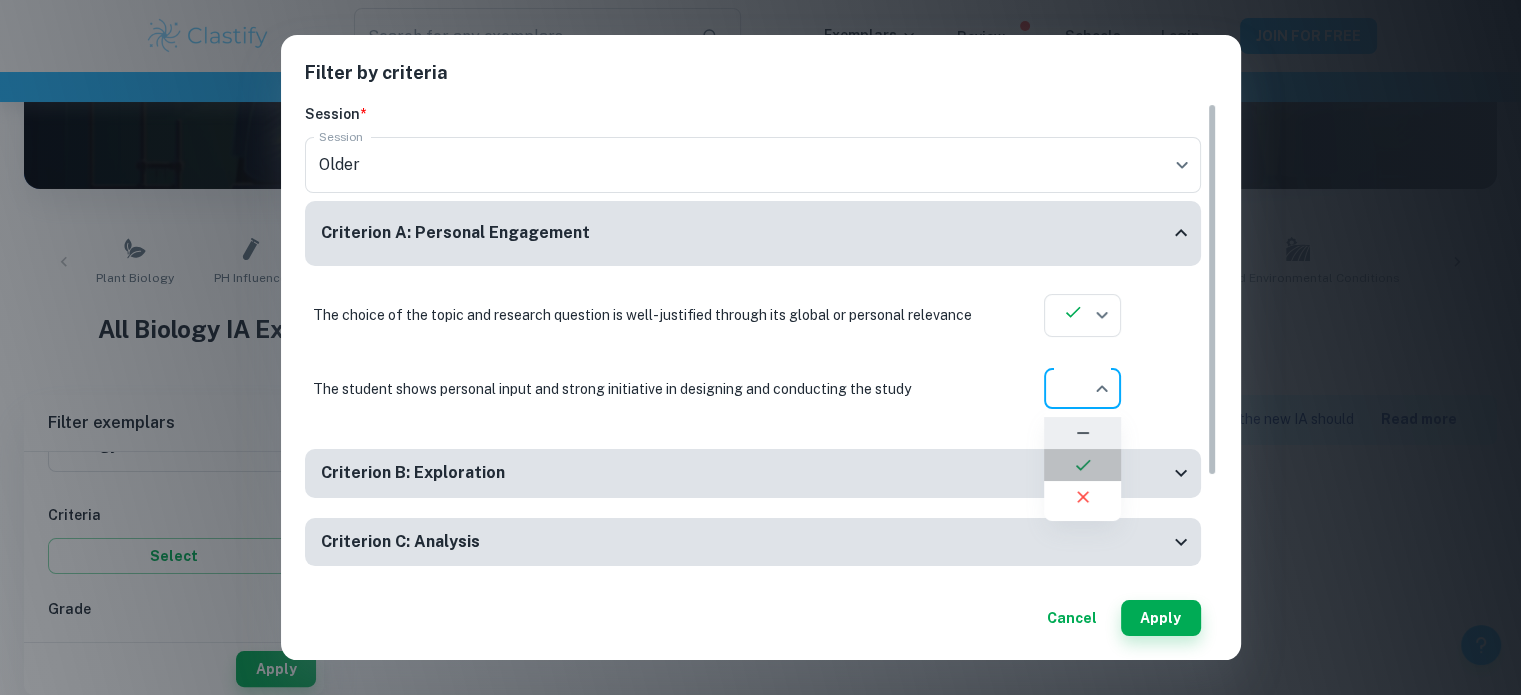 click at bounding box center (1082, 465) 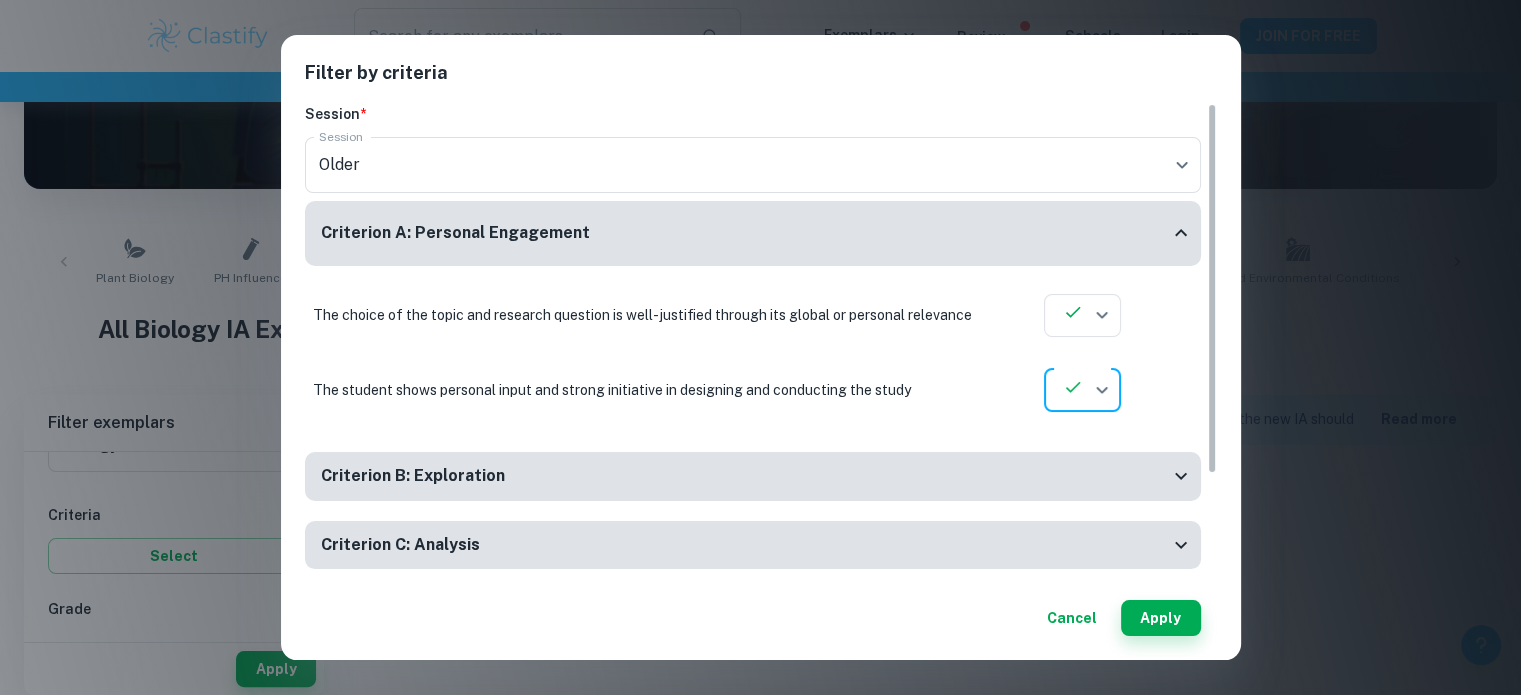 click on "The choice of the topic and research question is well-justified through its global or personal relevance yes Aplication year" at bounding box center [753, 315] 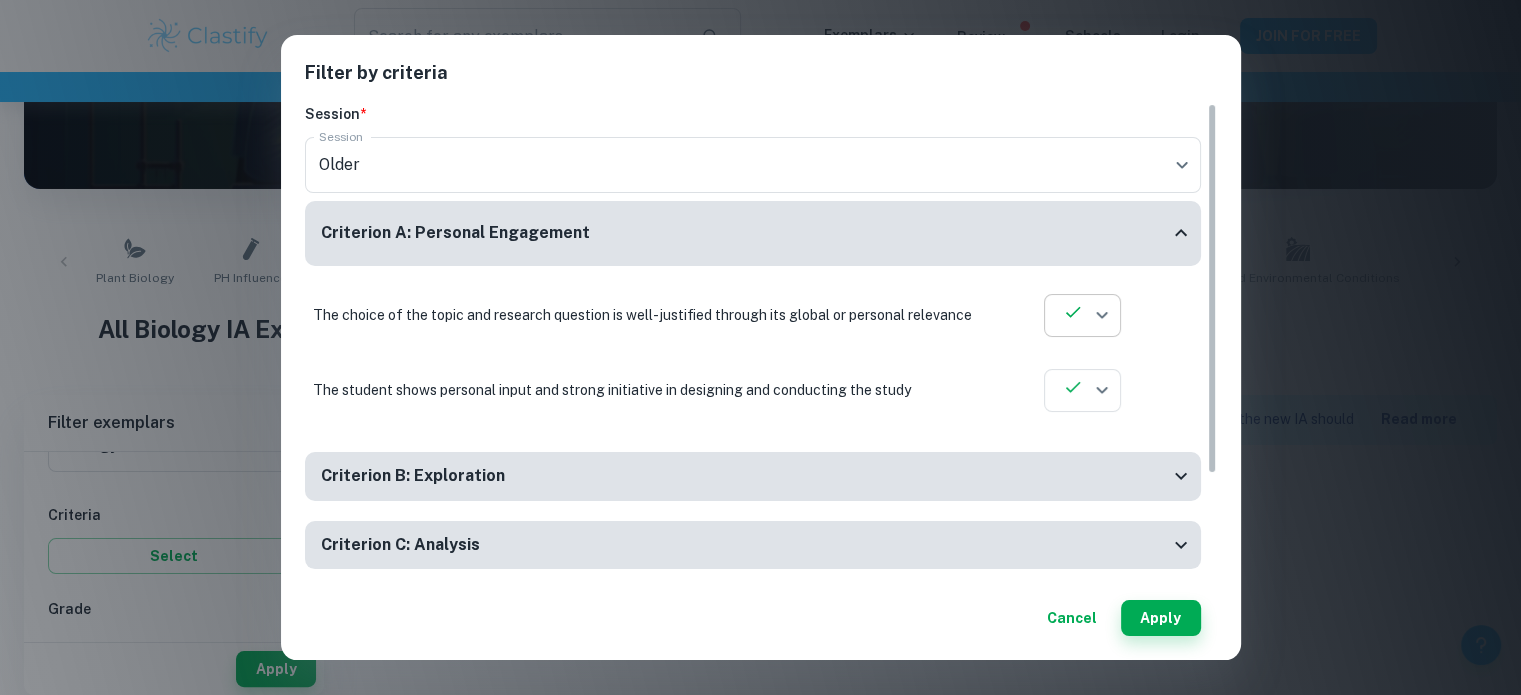 click on "We value your privacy We use cookies to enhance your browsing experience, serve personalised ads or content, and analyse our traffic. By clicking "Accept All", you consent to our use of cookies.   Cookie Policy Customise   Reject All   Accept All   Customise Consent Preferences   We use cookies to help you navigate efficiently and perform certain functions. You will find detailed information about all cookies under each consent category below. The cookies that are categorised as "Necessary" are stored on your browser as they are essential for enabling the basic functionalities of the site. ...  Show more For more information on how Google's third-party cookies operate and handle your data, see:   Google Privacy Policy Necessary Always Active Necessary cookies are required to enable the basic features of this site, such as providing secure log-in or adjusting your consent preferences. These cookies do not store any personally identifiable data. Functional Analytics Performance Advertisement Uncategorised" at bounding box center (760, 170) 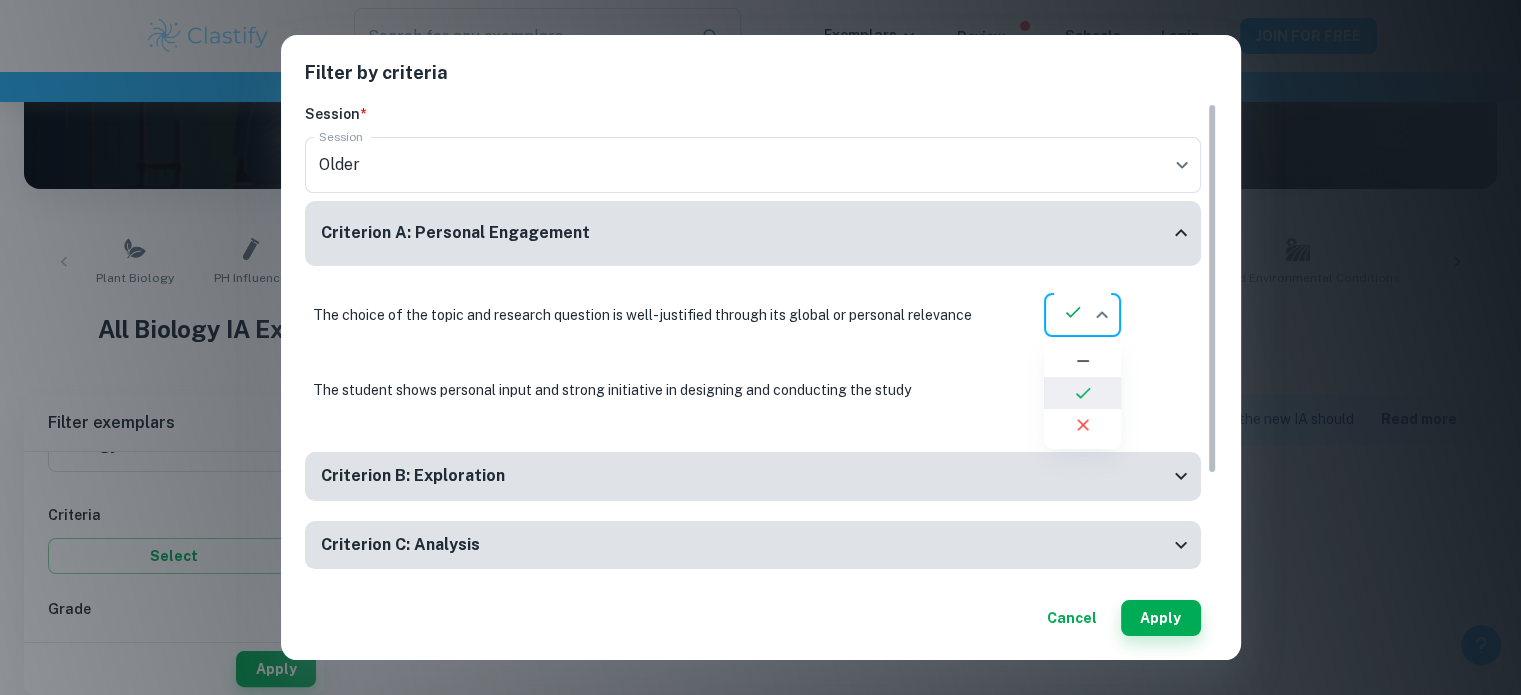 click at bounding box center (1082, 361) 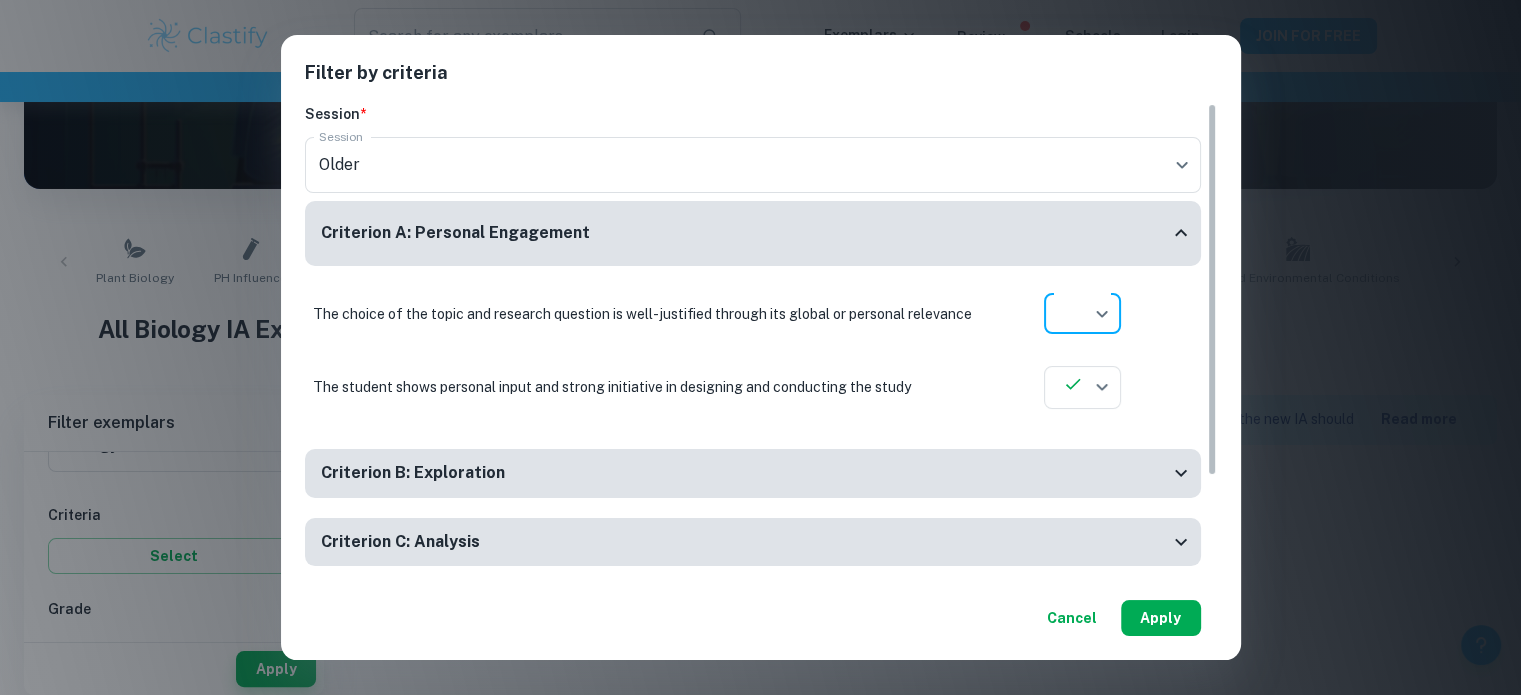 click on "Apply" at bounding box center [1161, 618] 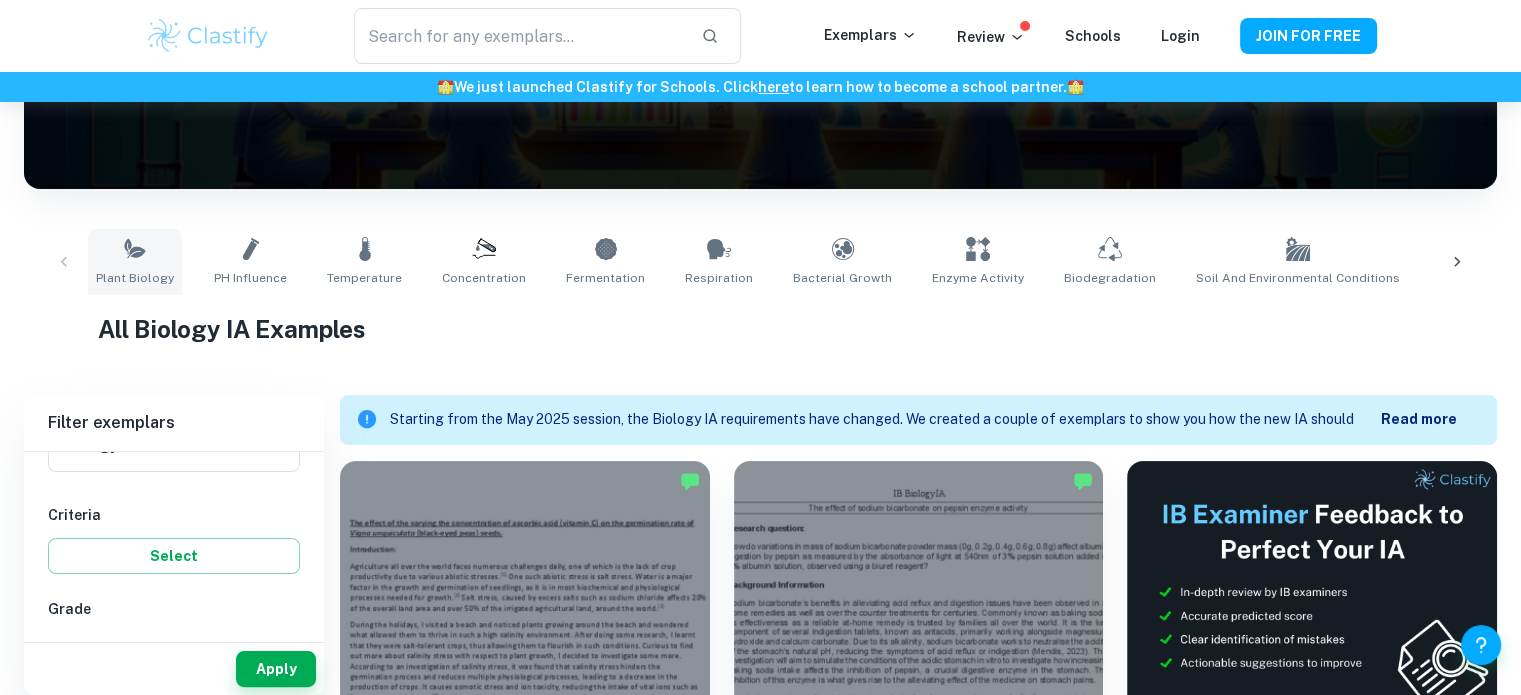 click on "Plant Biology" at bounding box center (135, 262) 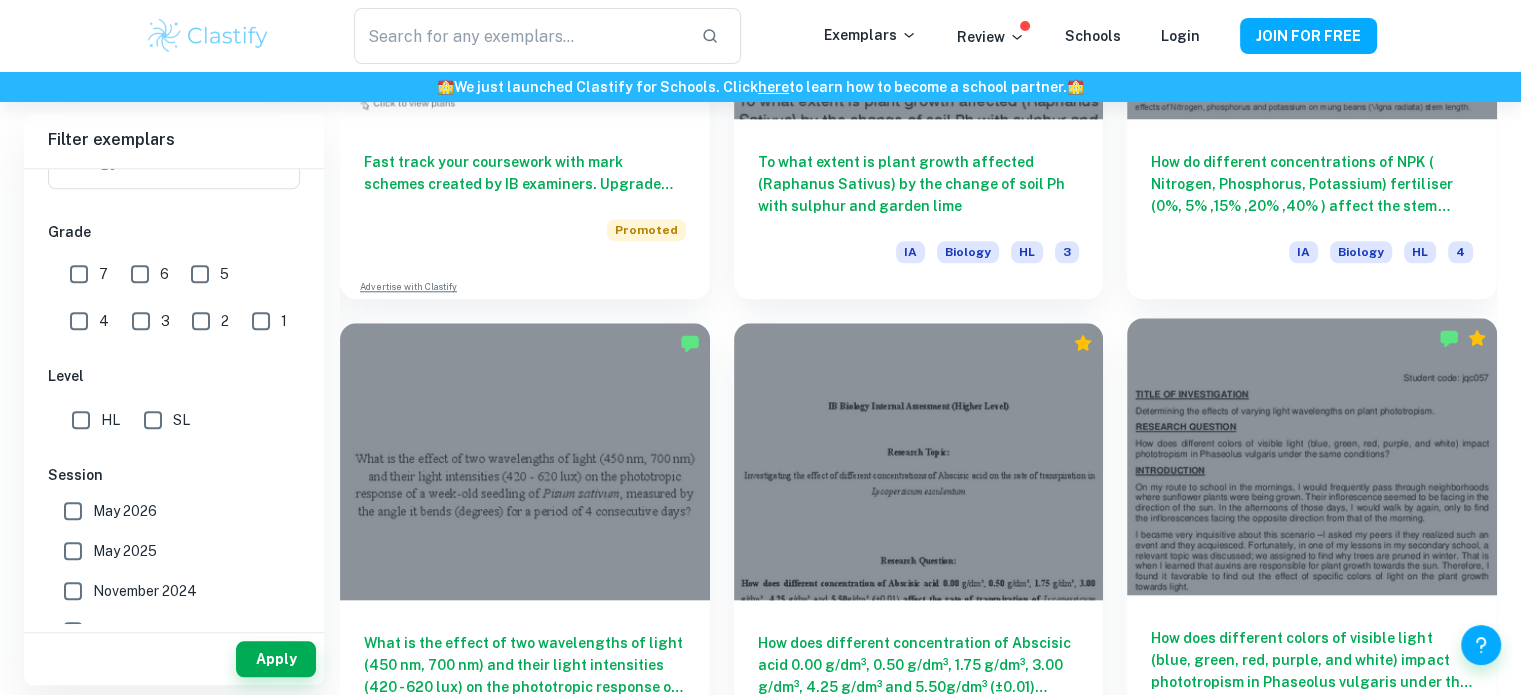scroll, scrollTop: 1979, scrollLeft: 0, axis: vertical 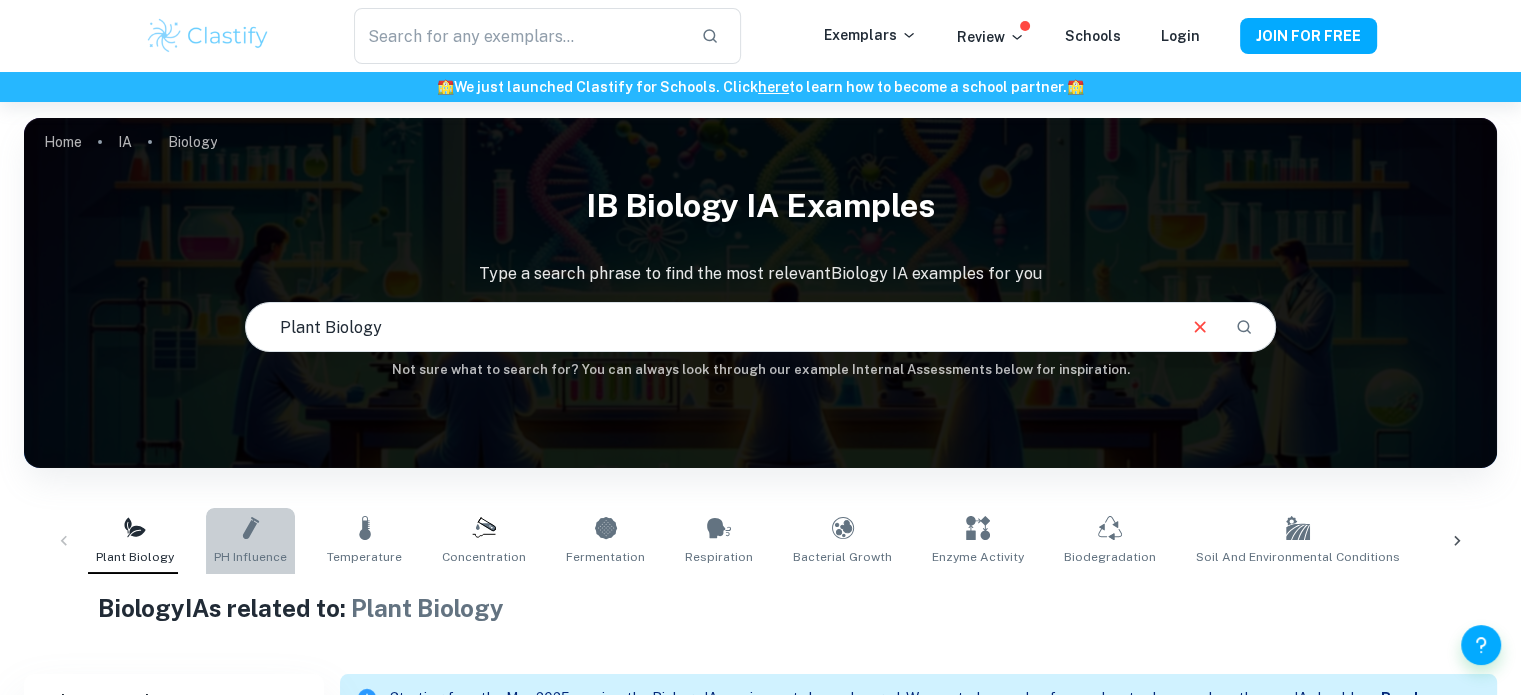 click on "pH Influence" at bounding box center (250, 541) 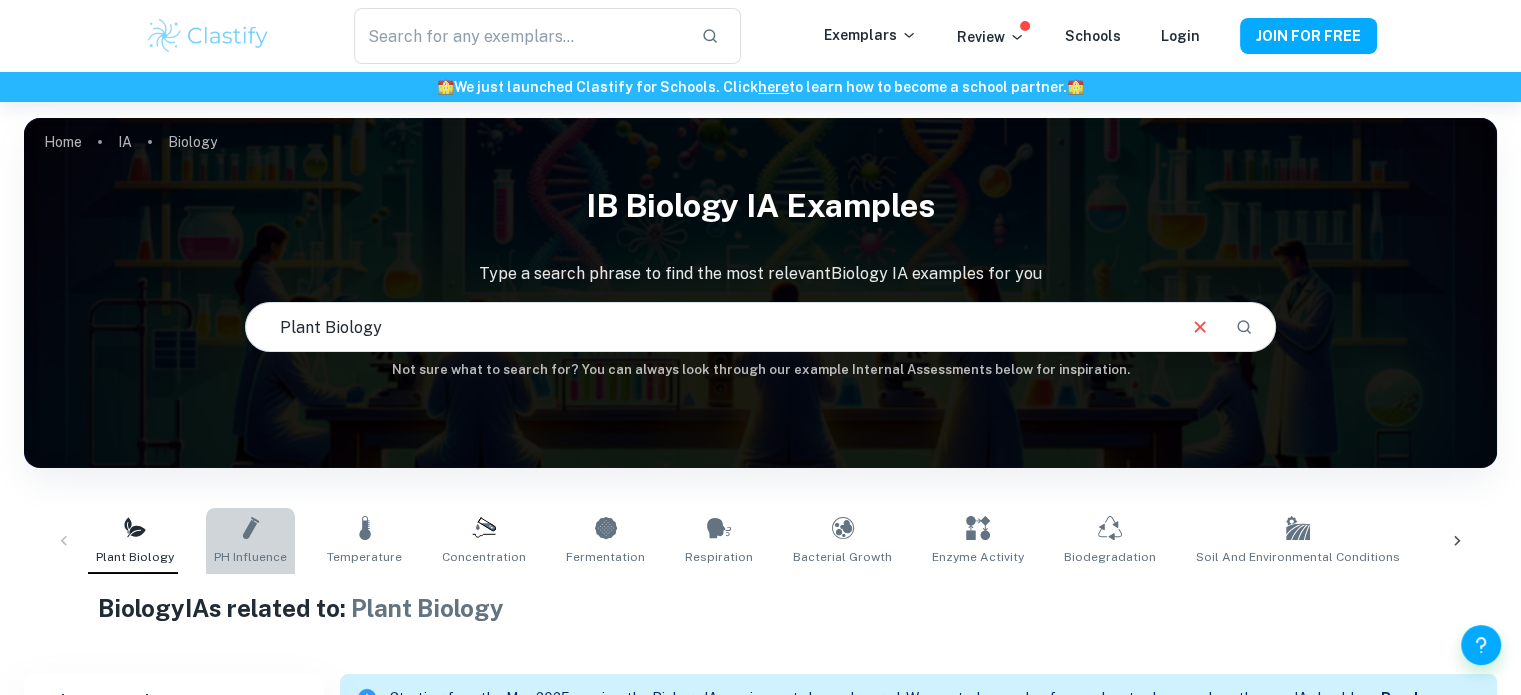 type on "pH Influence" 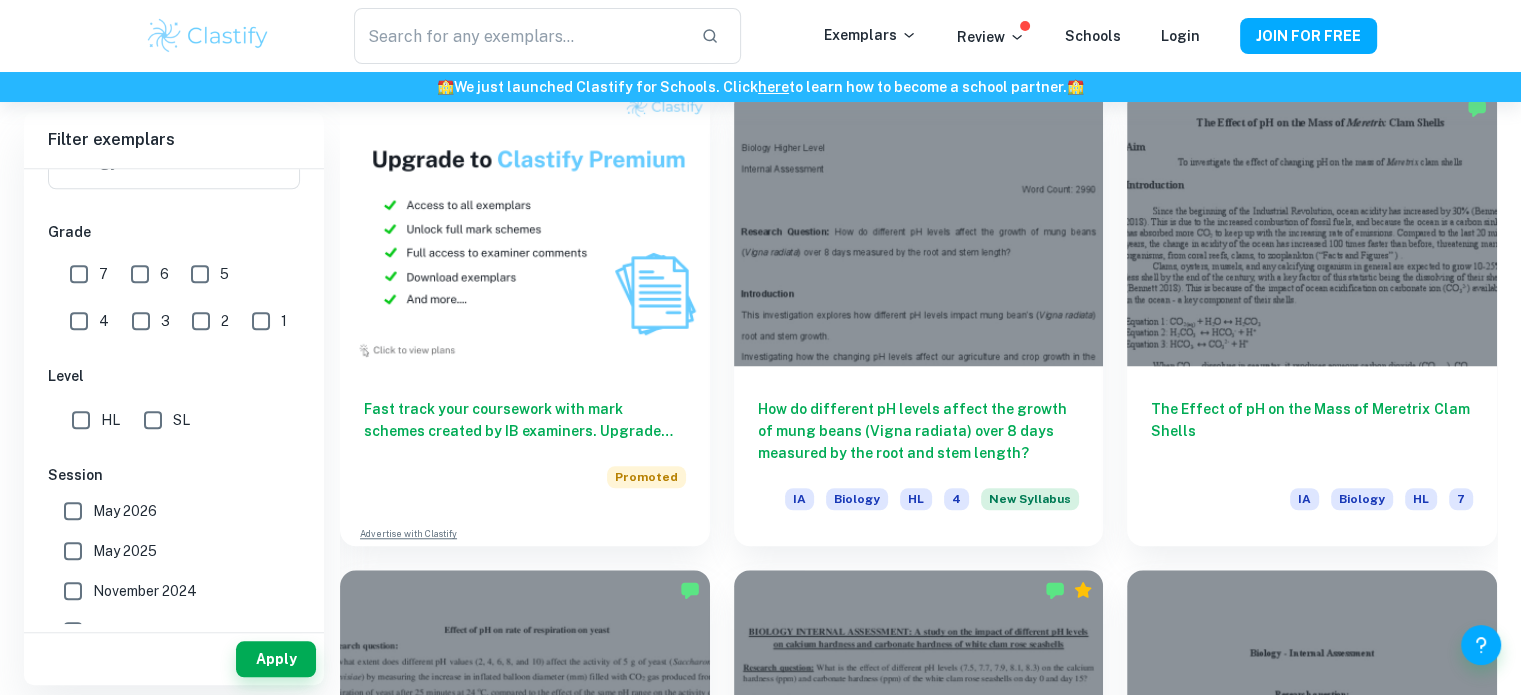 scroll, scrollTop: 1579, scrollLeft: 0, axis: vertical 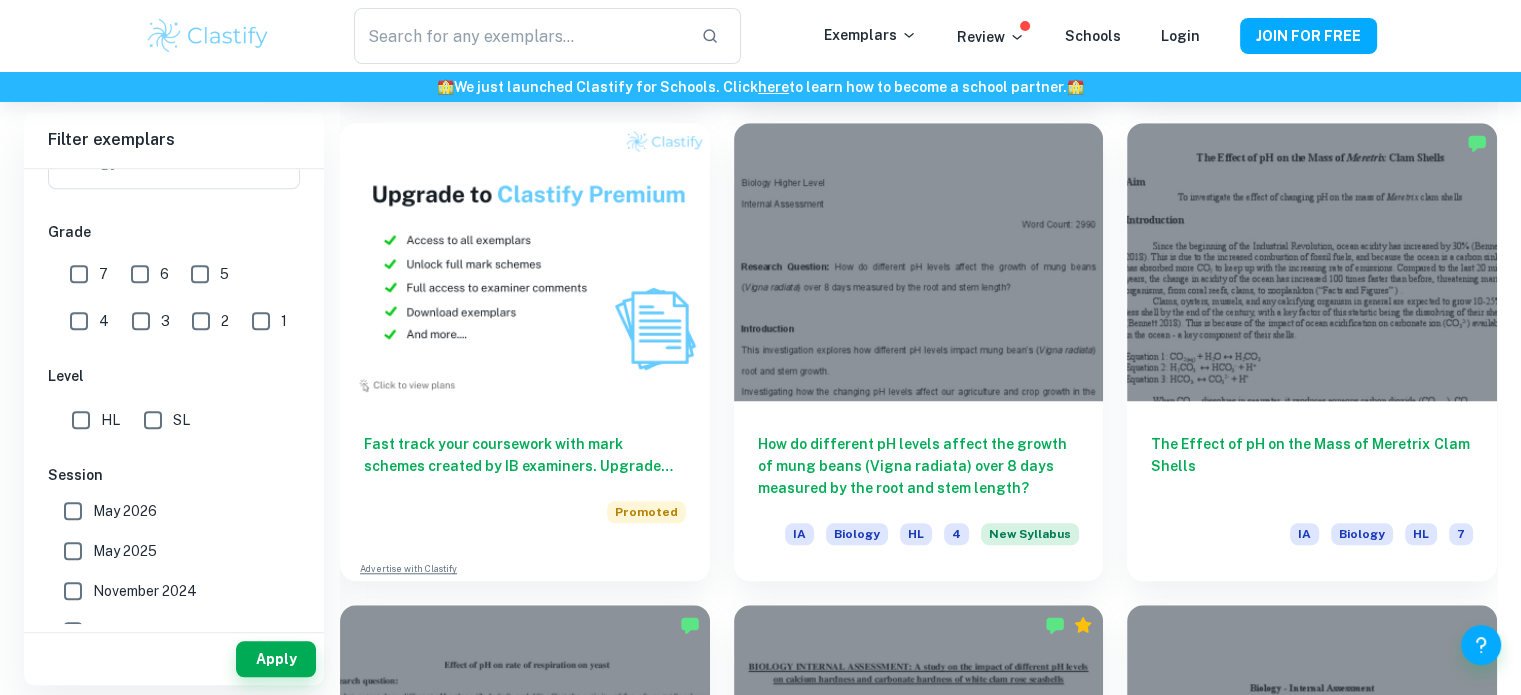 click at bounding box center [1312, 261] 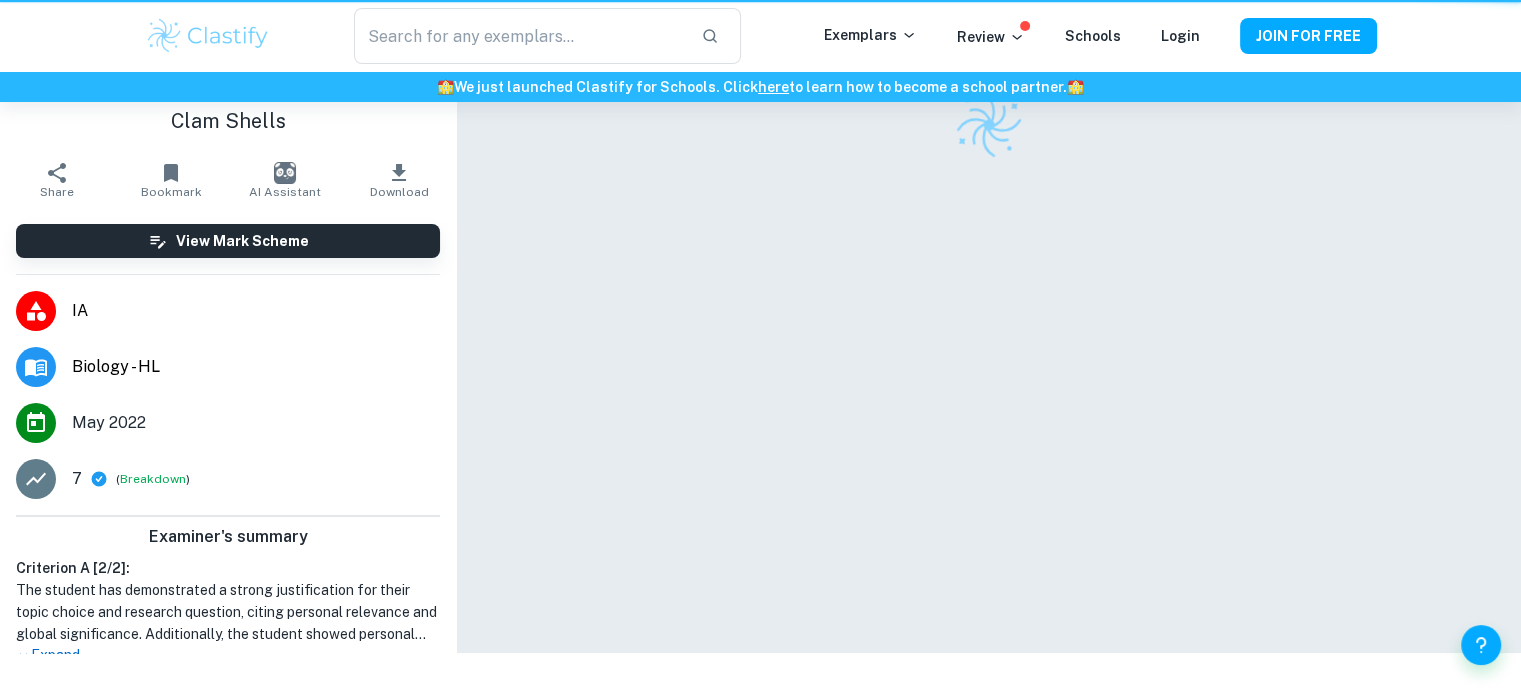scroll, scrollTop: 0, scrollLeft: 0, axis: both 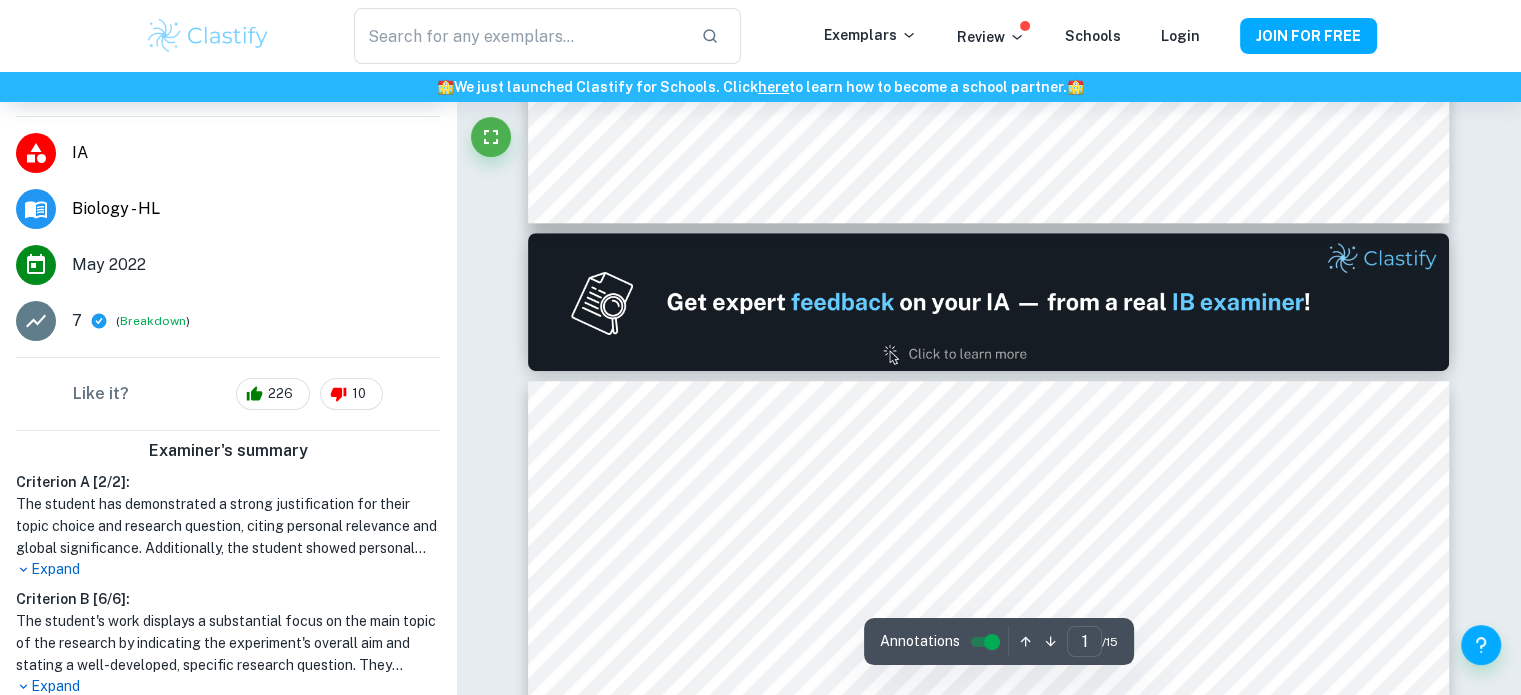 type on "2" 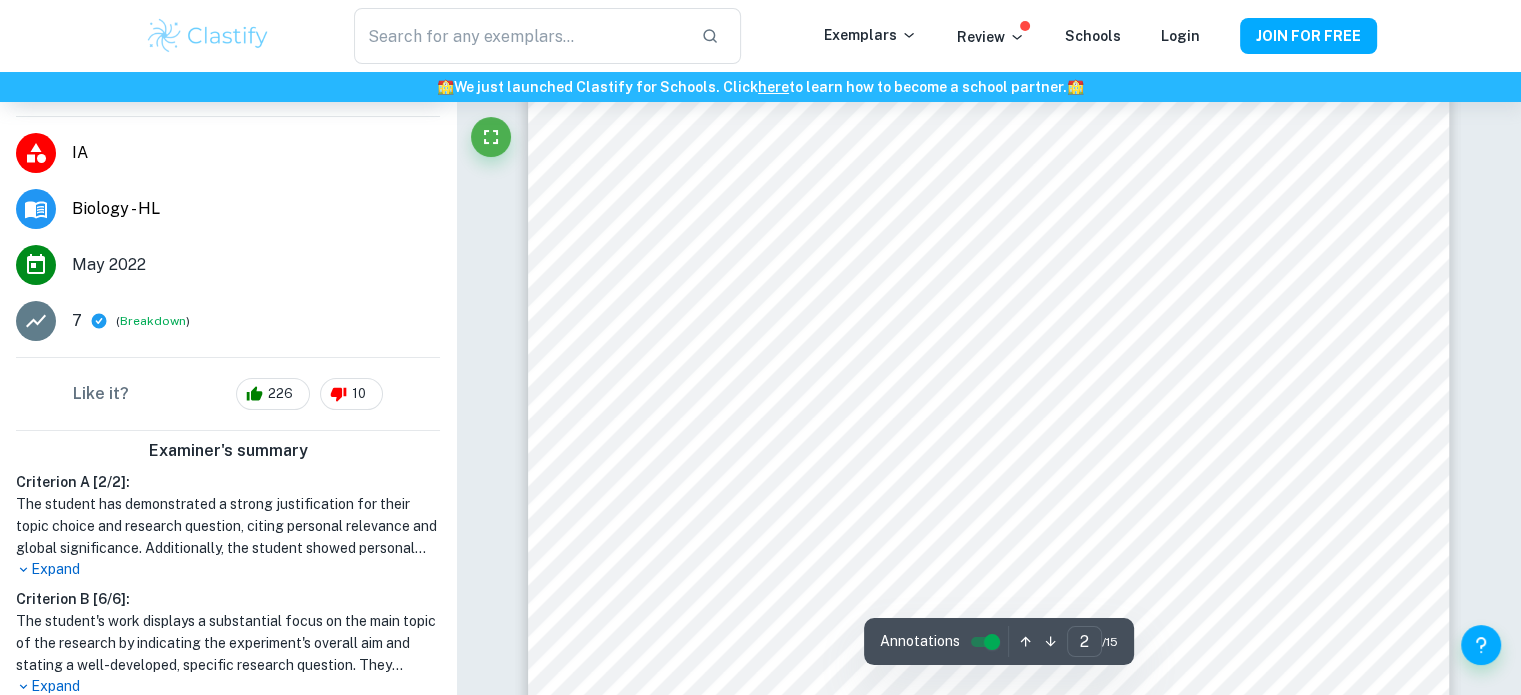 scroll, scrollTop: 1700, scrollLeft: 0, axis: vertical 